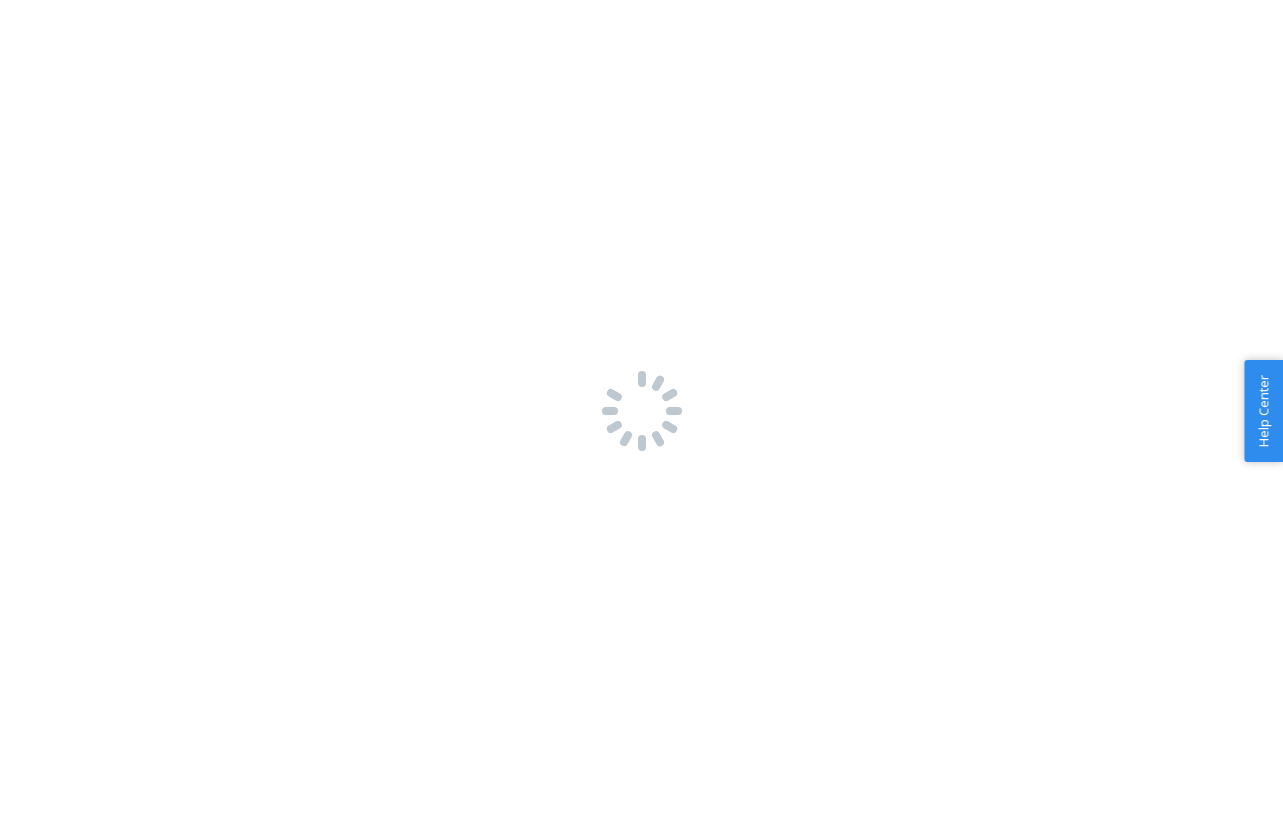 scroll, scrollTop: 0, scrollLeft: 0, axis: both 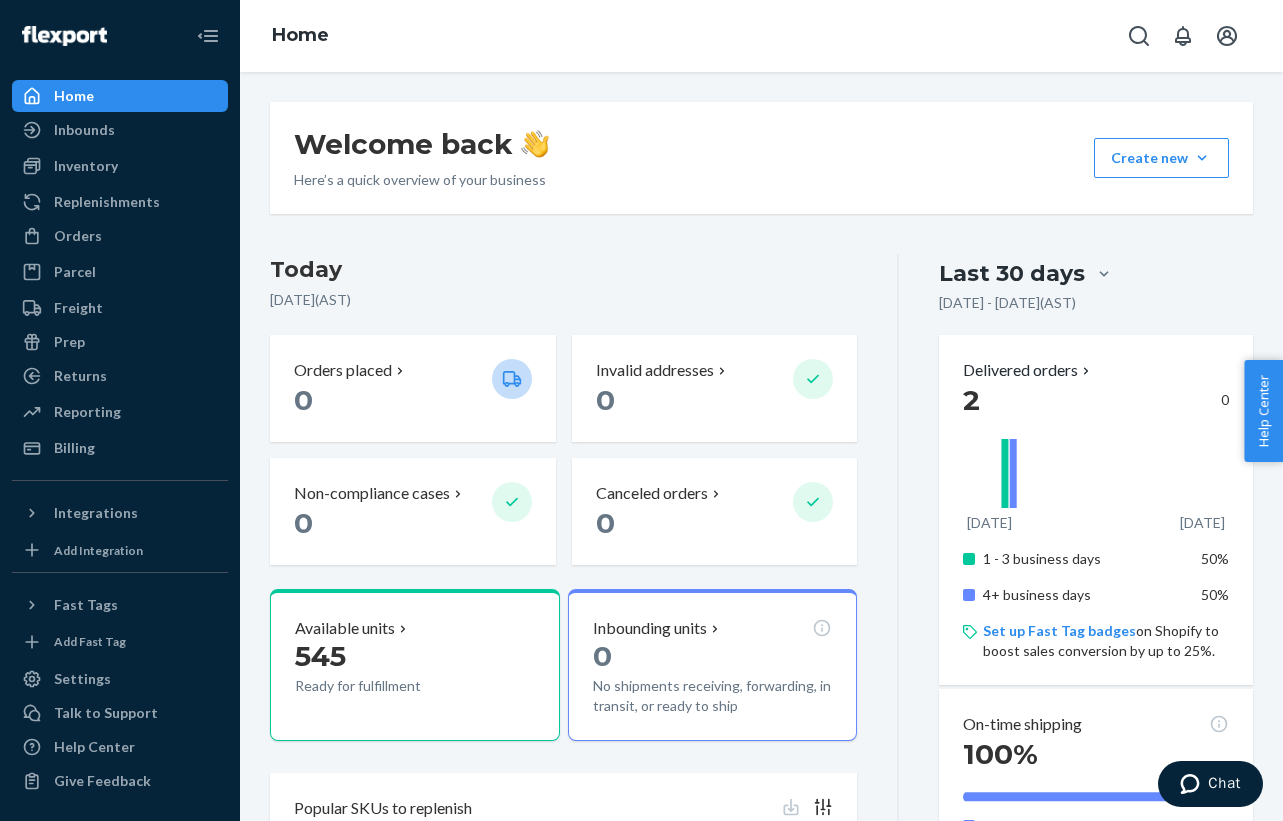 click at bounding box center (1194, 784) 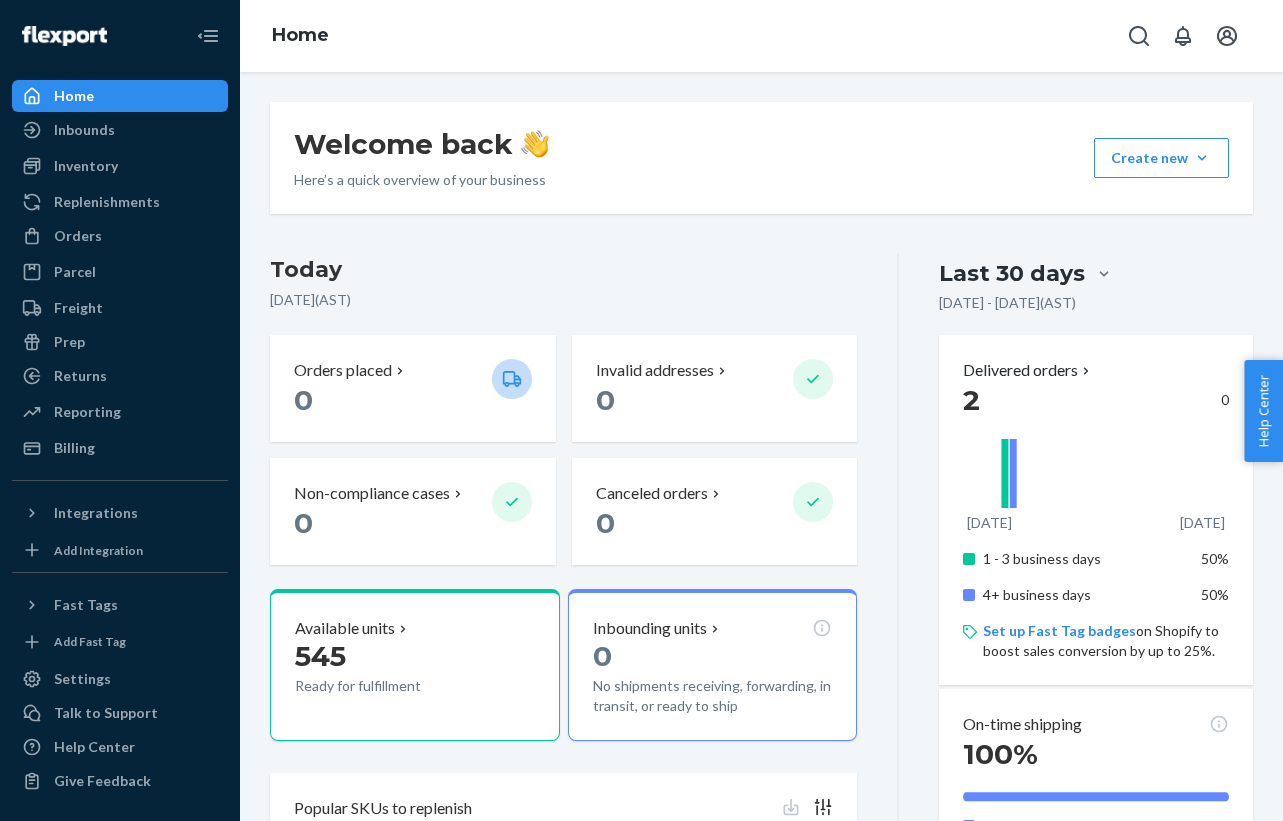 scroll, scrollTop: 0, scrollLeft: 0, axis: both 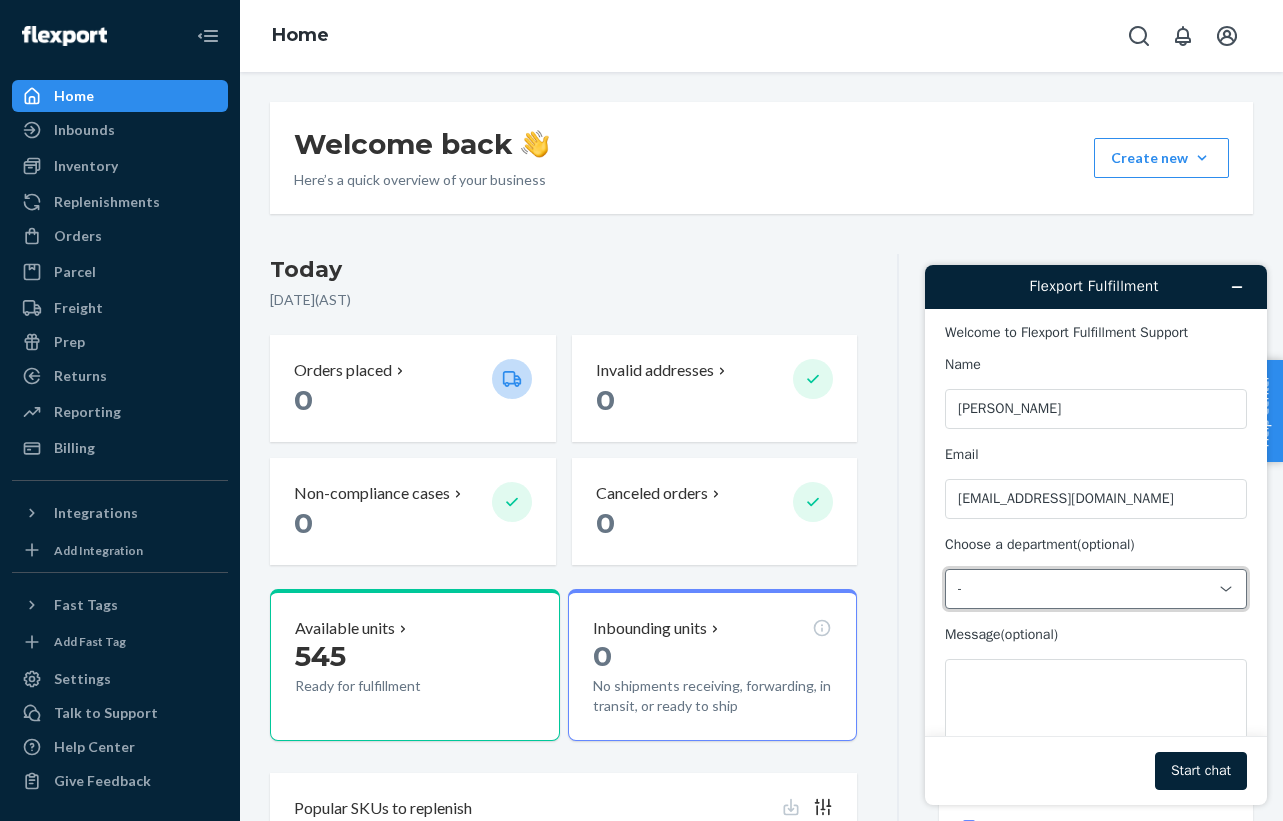 click on "-" at bounding box center [1084, 589] 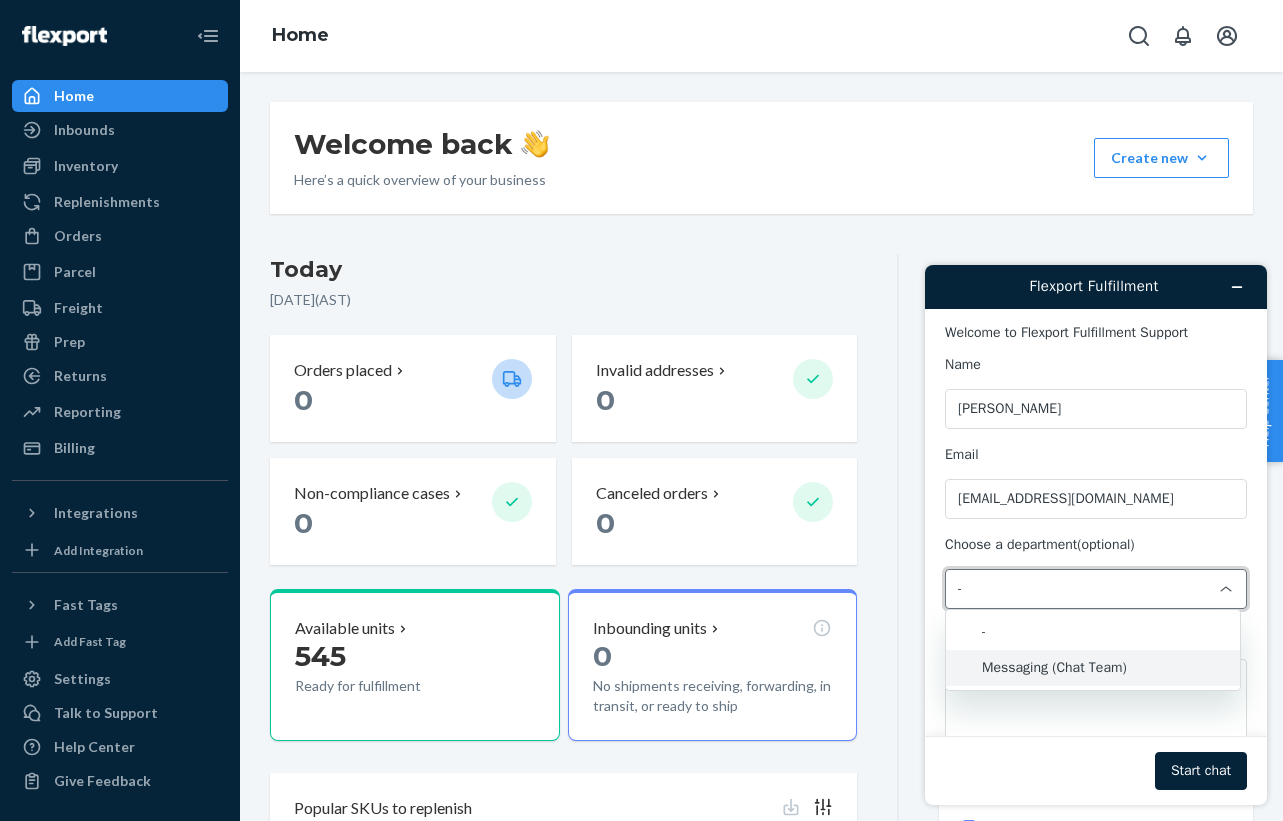 click on "Messaging (Chat Team)" at bounding box center (1093, 668) 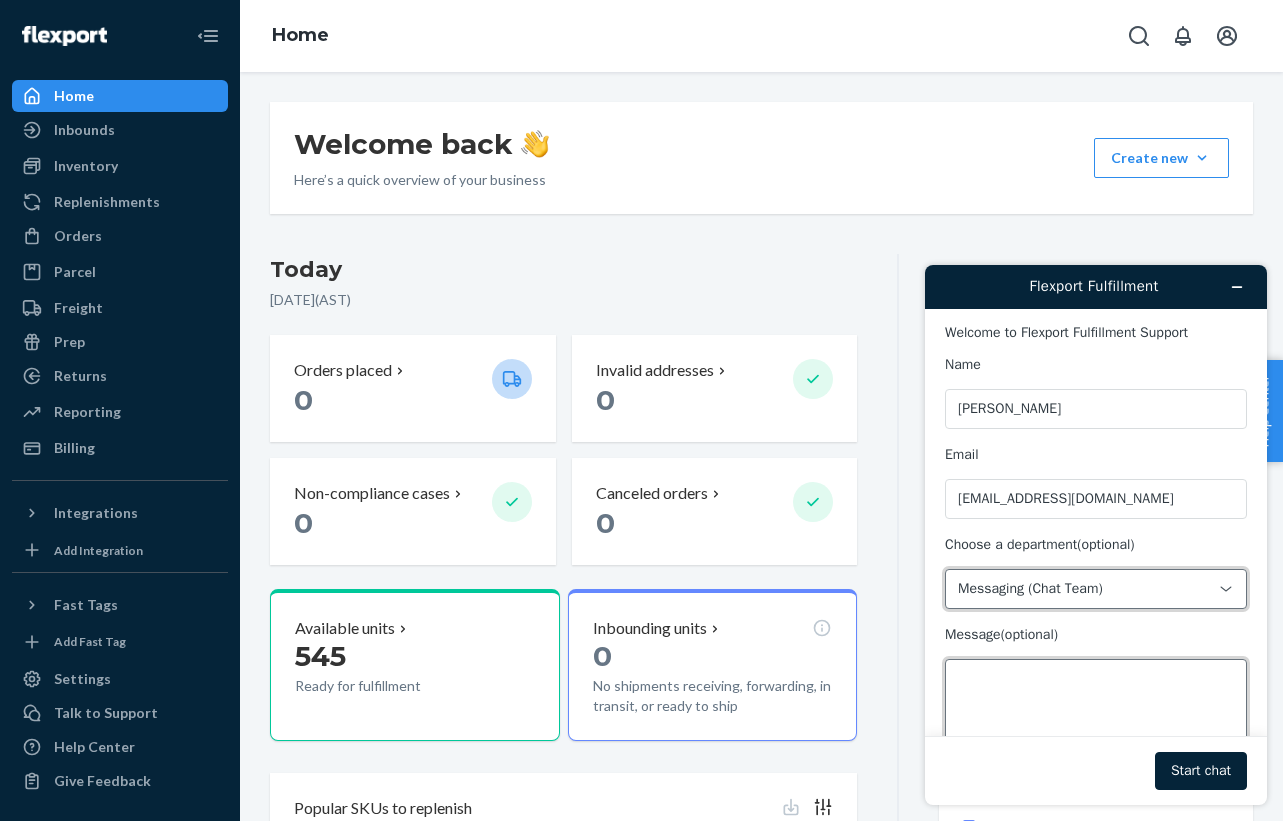 click on "Message  (optional)" at bounding box center [1096, 715] 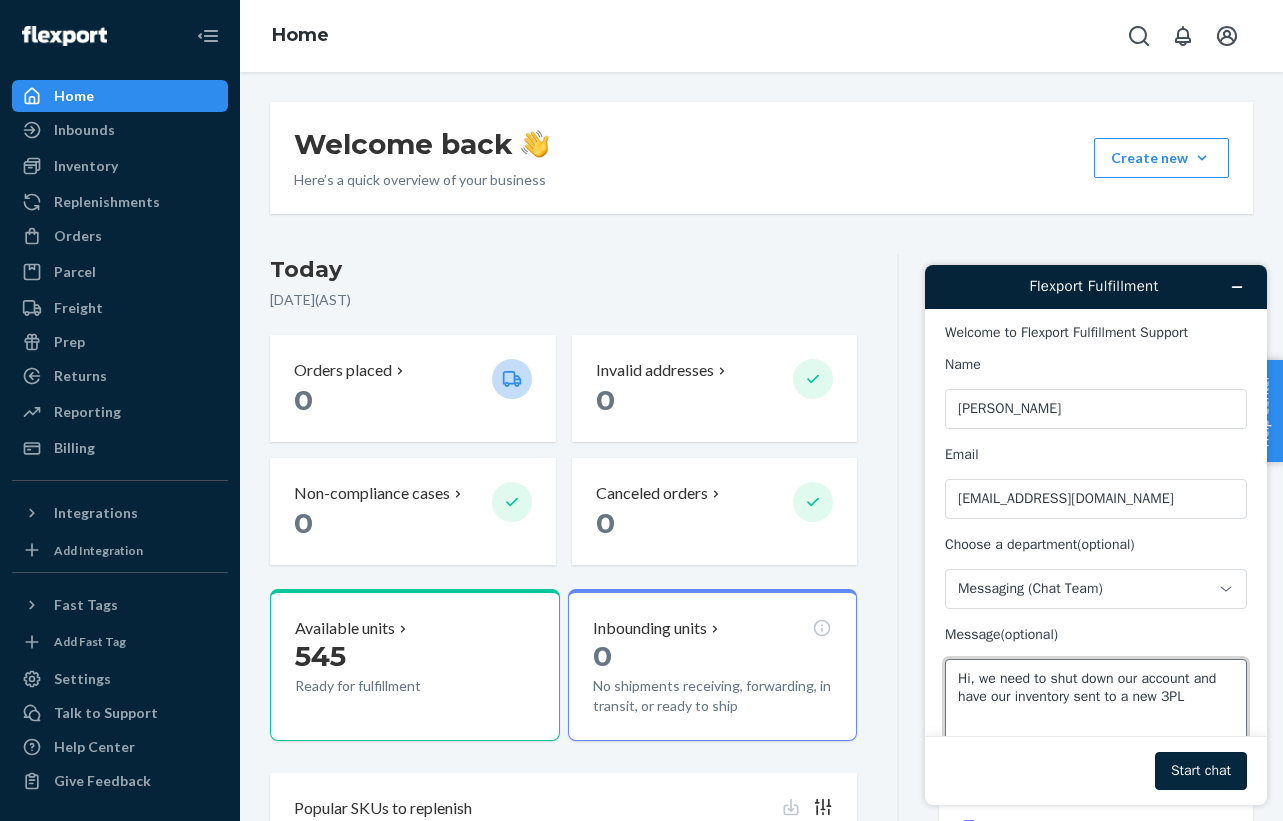 type on "Hi, we need to shut down our account and have our inventory sent to a new 3PL" 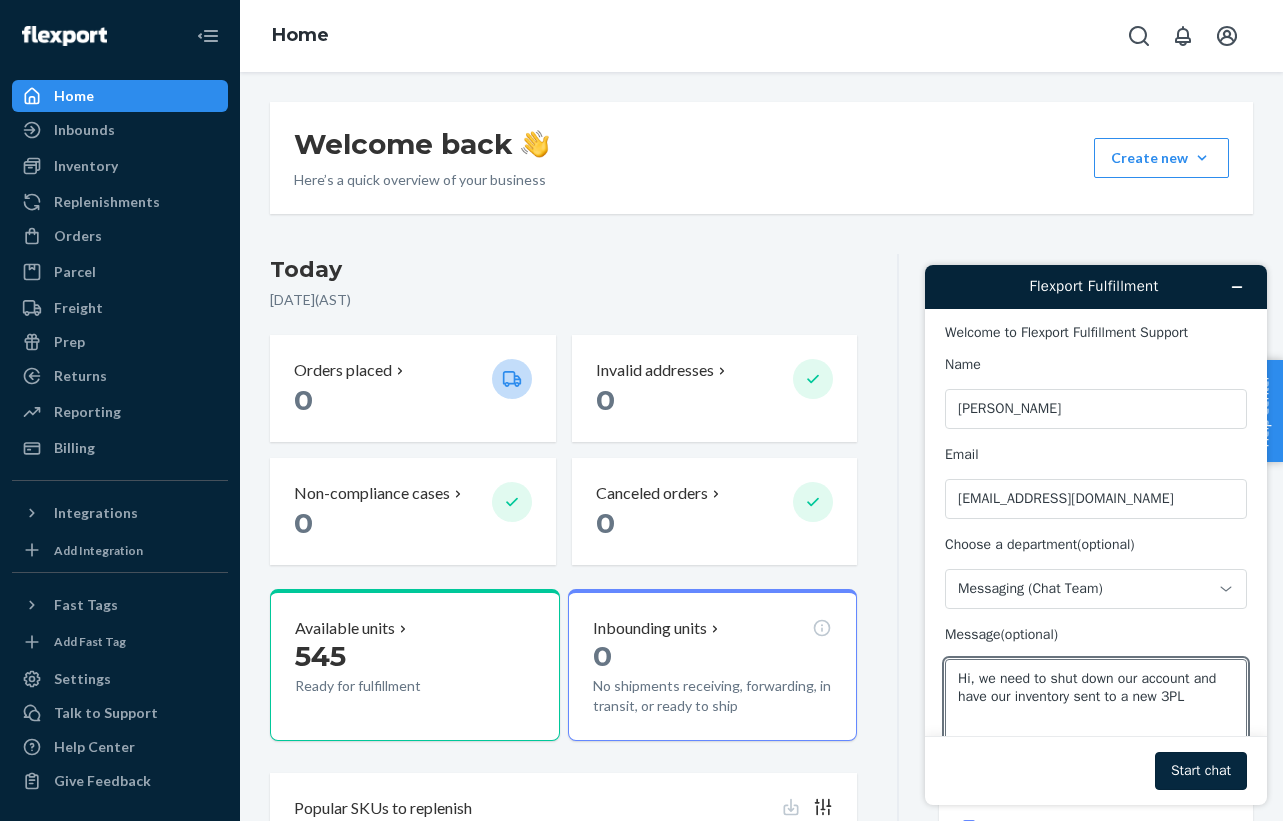 click on "Start chat" at bounding box center (1201, 771) 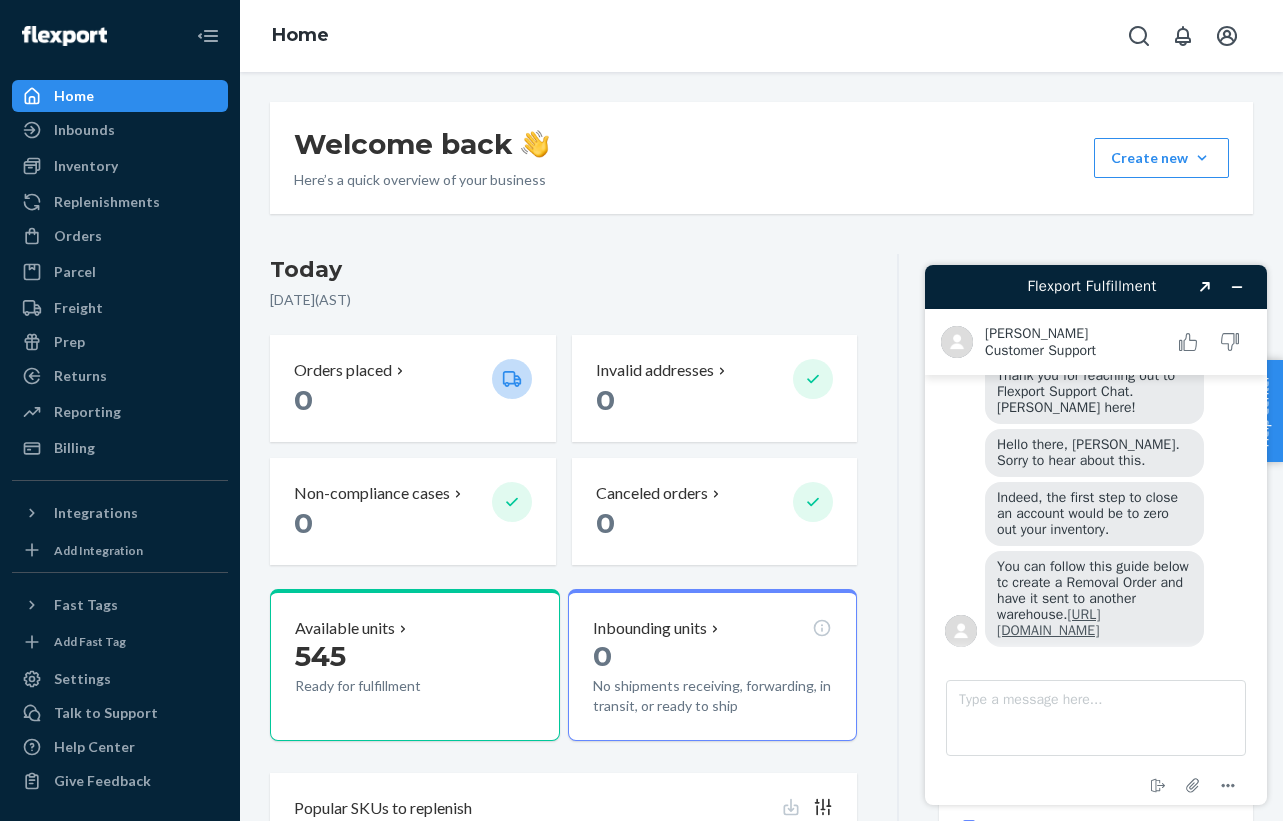 scroll, scrollTop: 263, scrollLeft: 0, axis: vertical 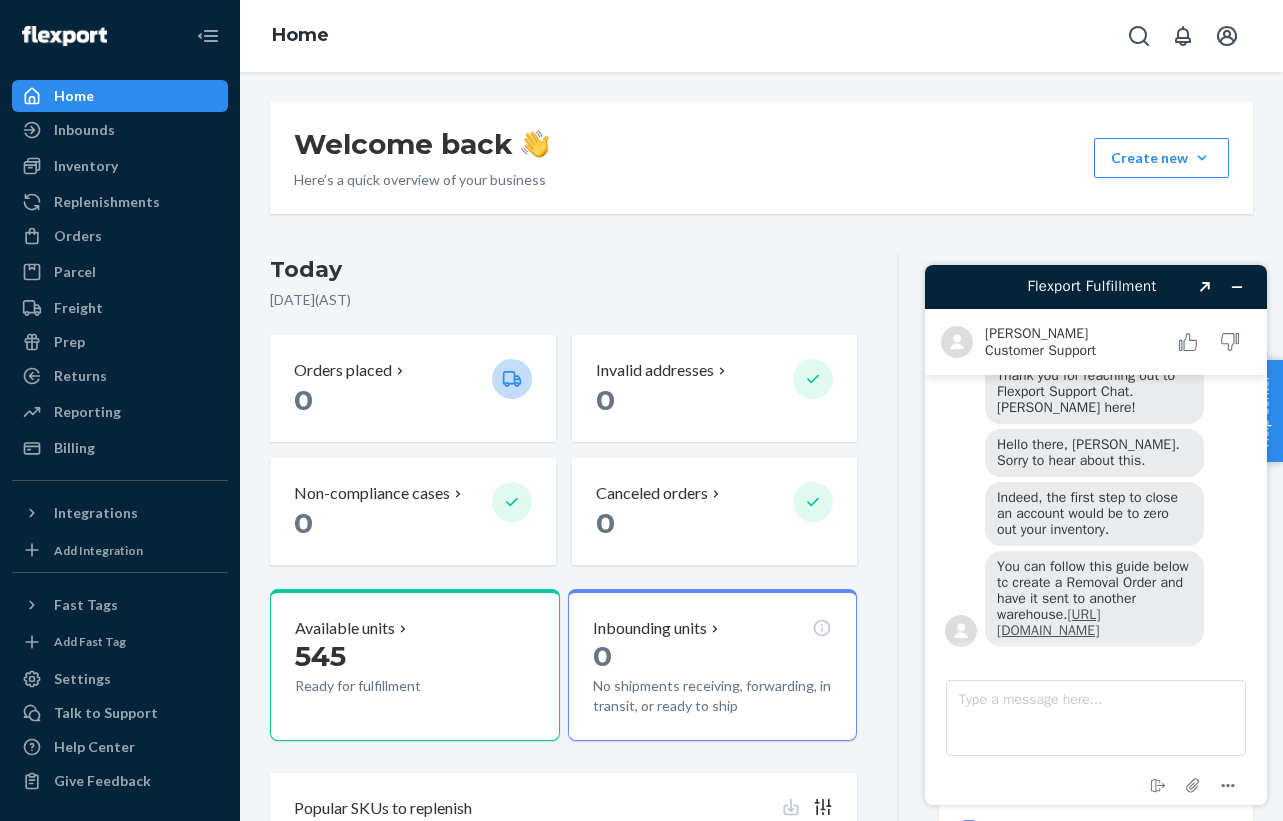 click on "[URL][DOMAIN_NAME]" at bounding box center [1048, 622] 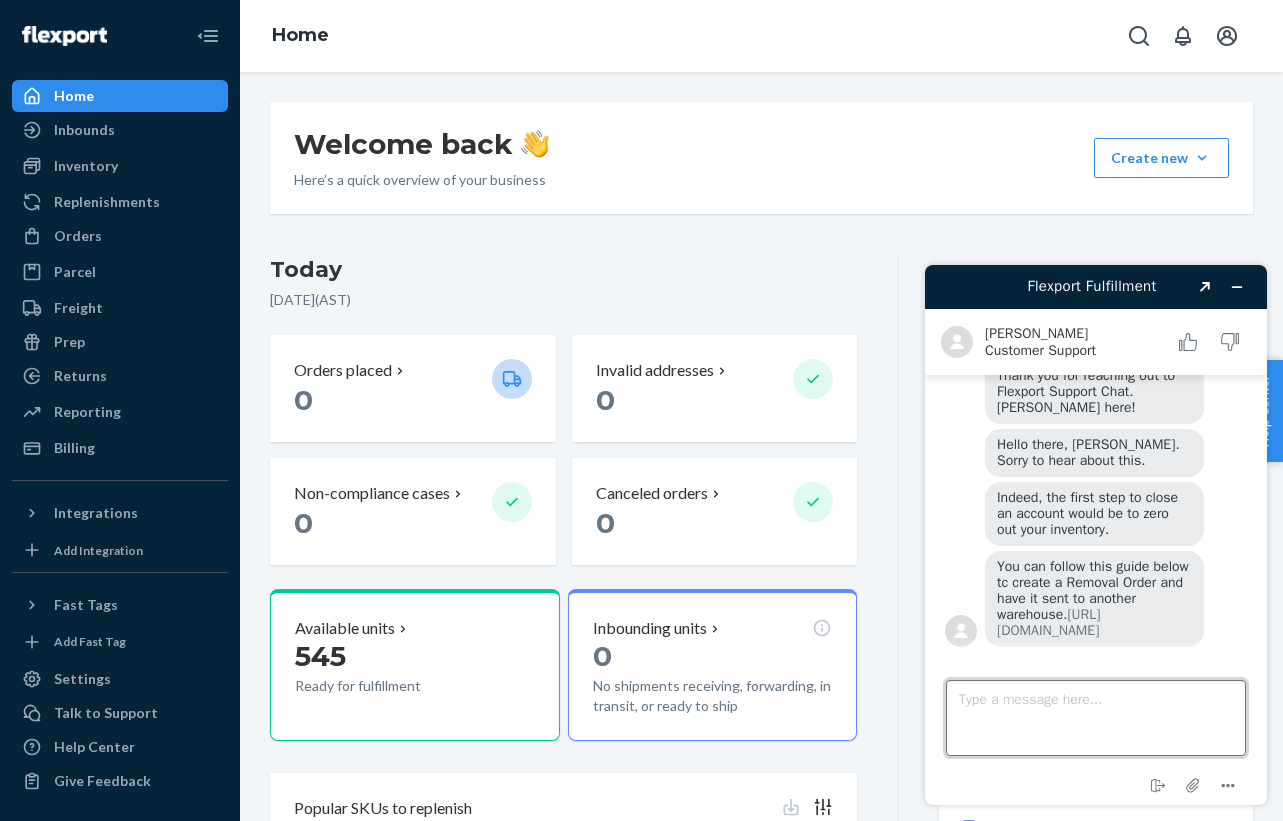 click on "Type a message here..." at bounding box center (1096, 718) 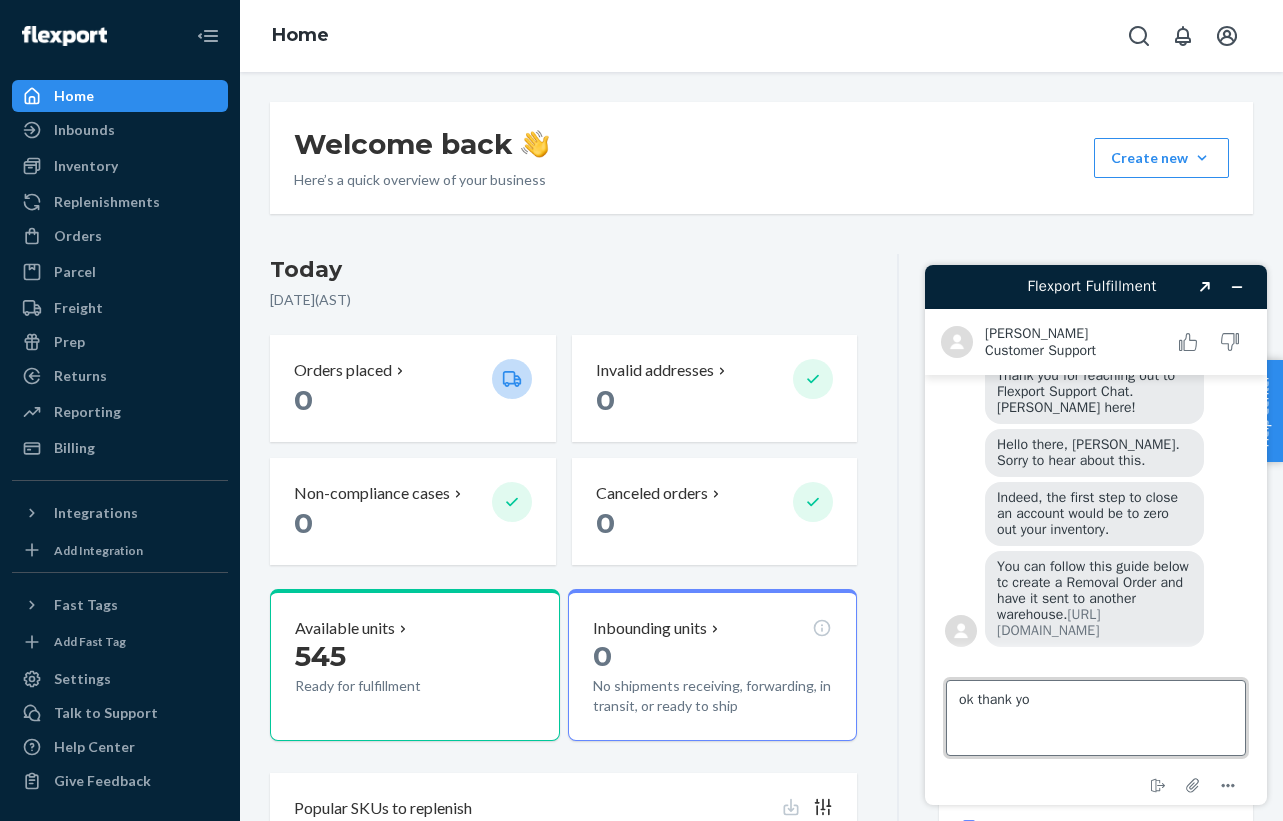 type on "ok thank you" 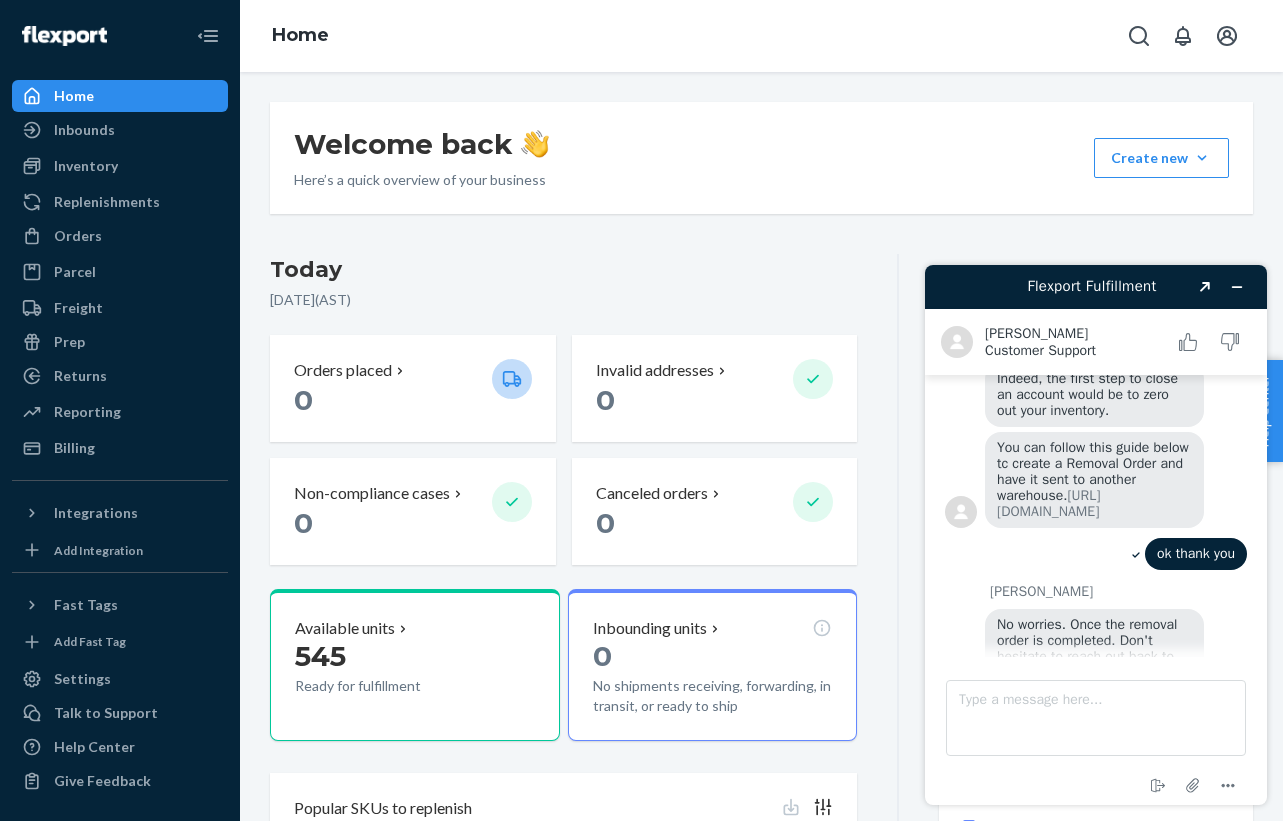 scroll, scrollTop: 508, scrollLeft: 0, axis: vertical 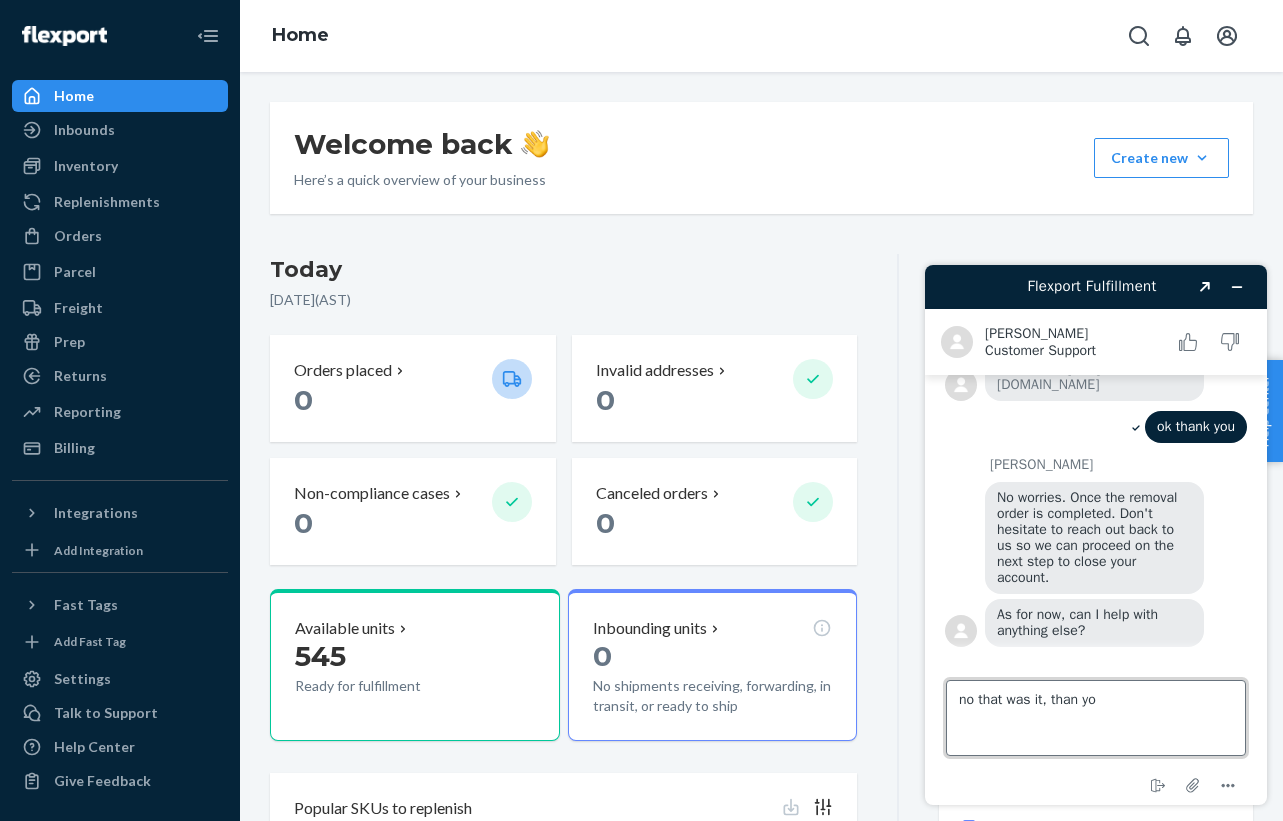 type on "no that was it, than you" 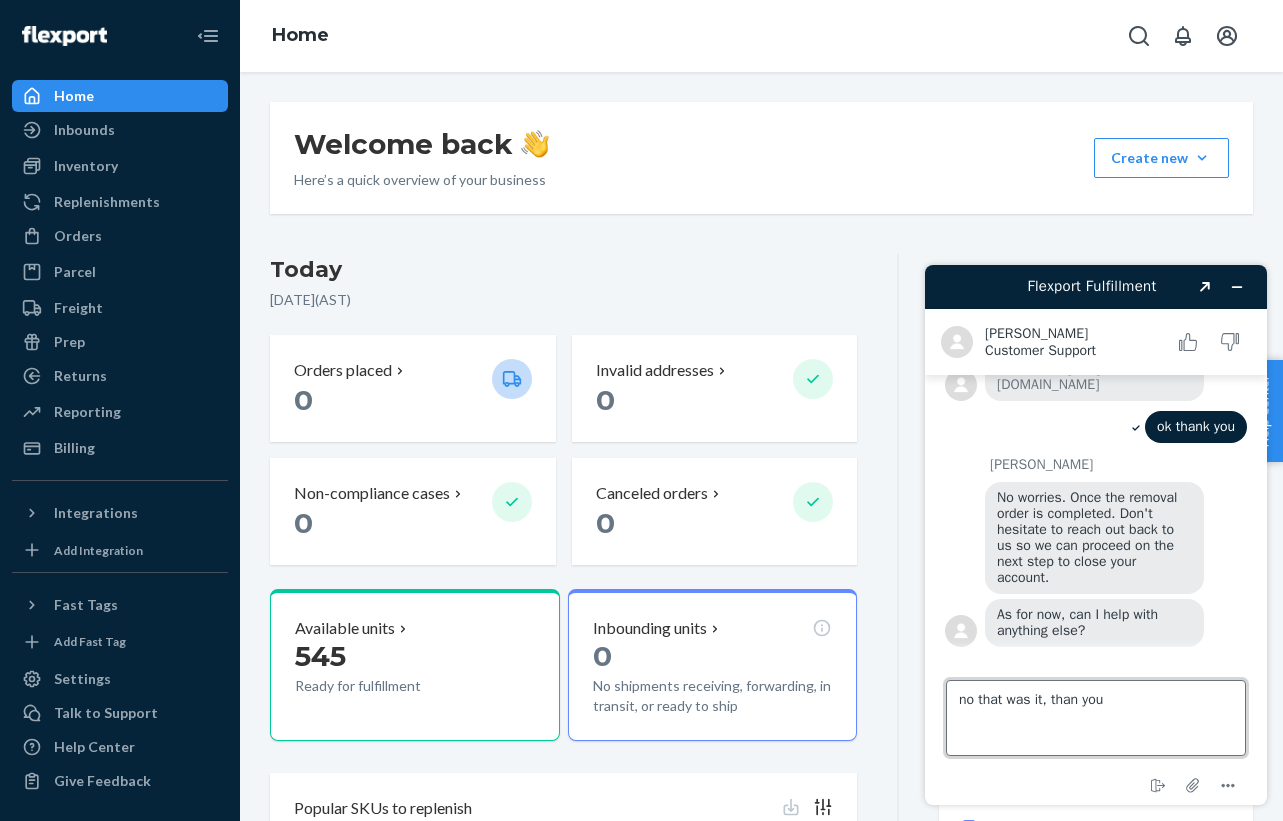 type 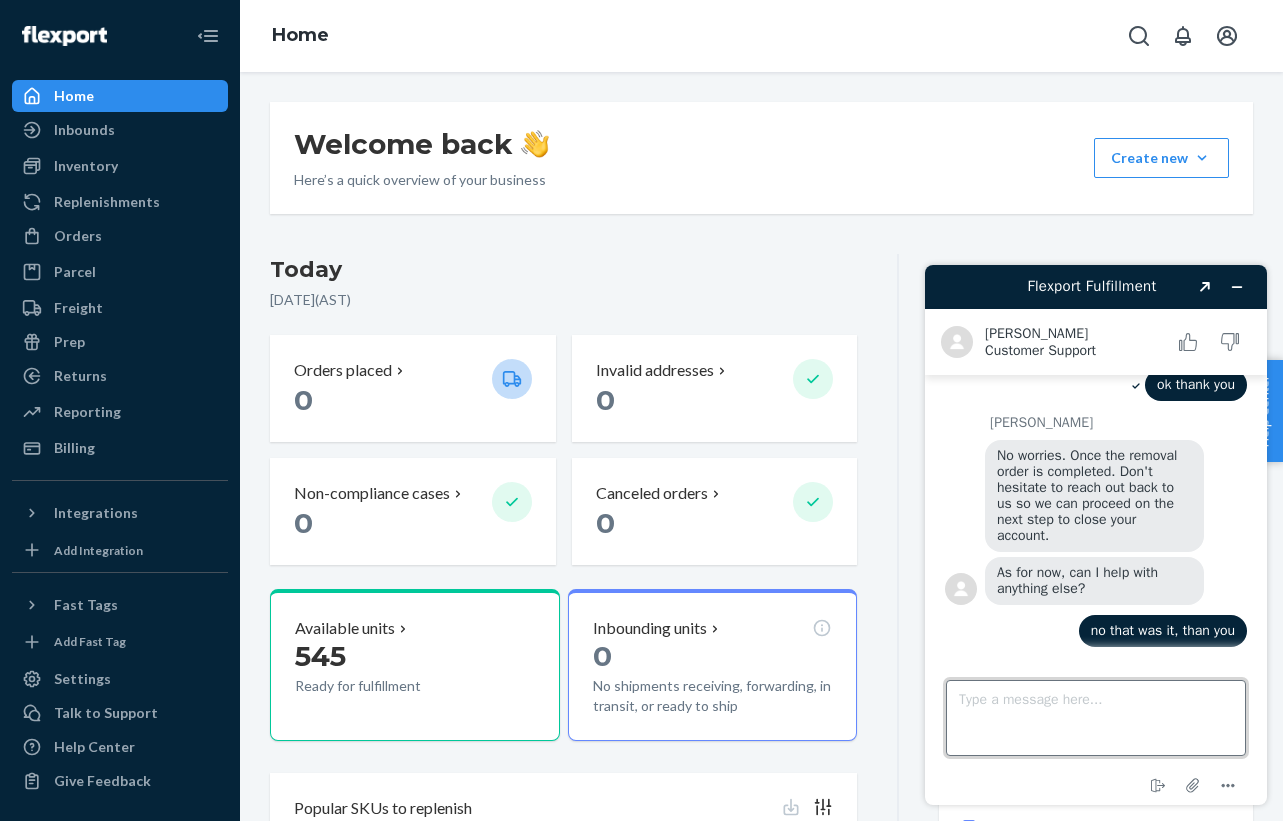 scroll, scrollTop: 550, scrollLeft: 0, axis: vertical 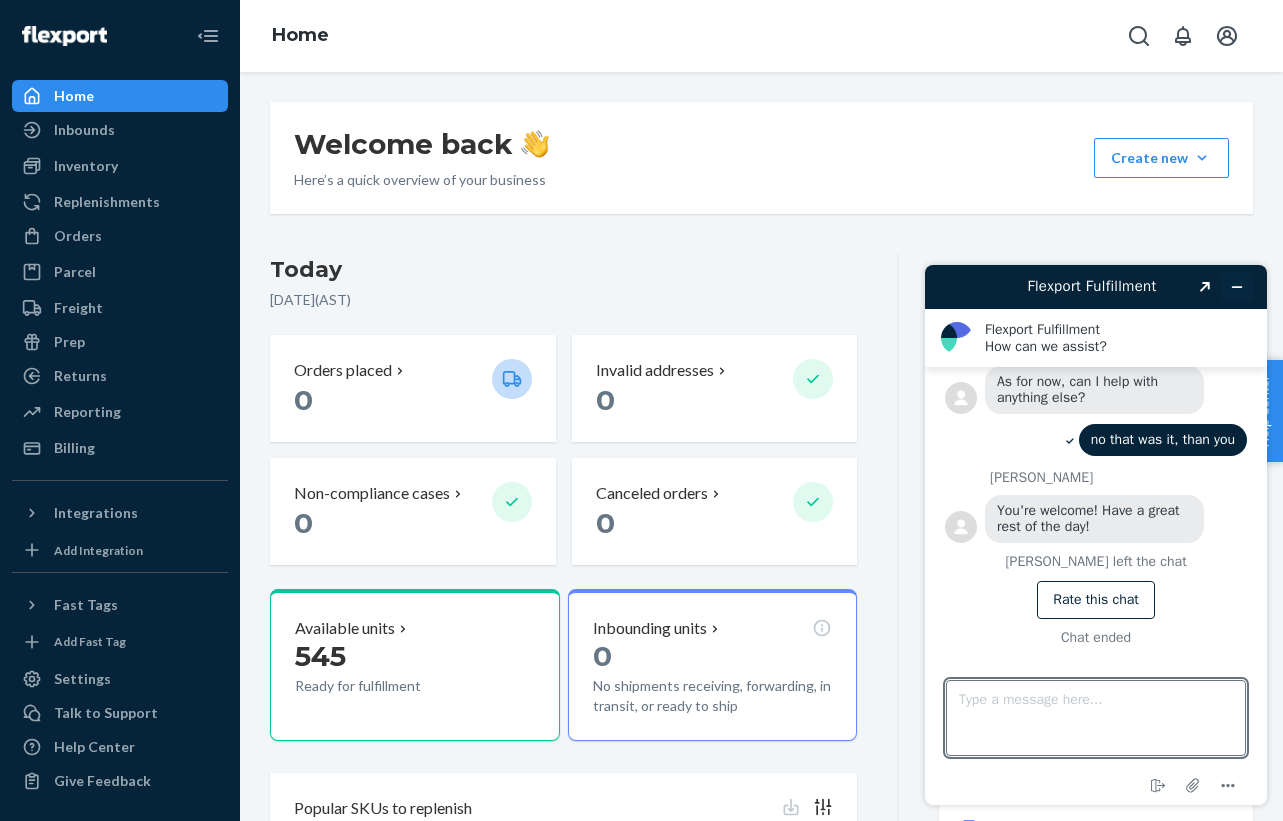 click 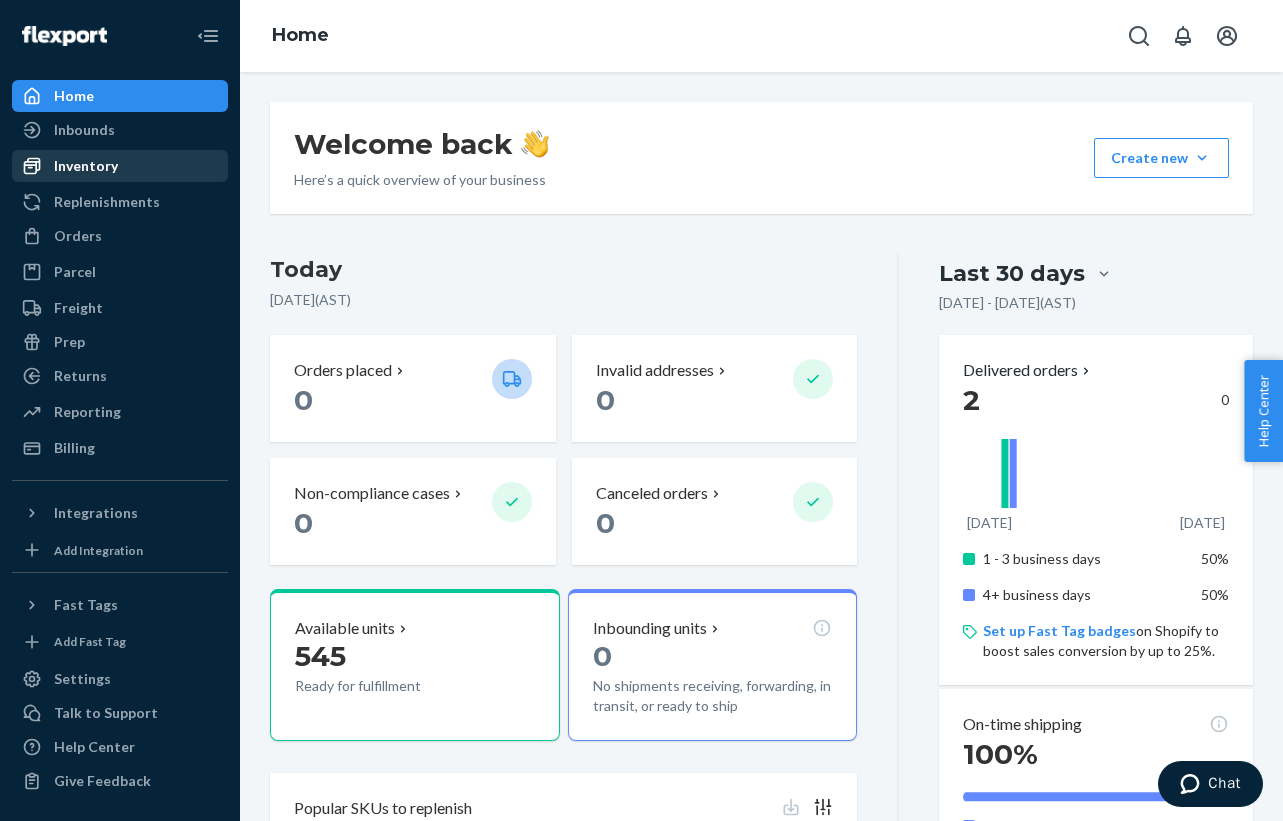 click on "Inventory" at bounding box center (86, 166) 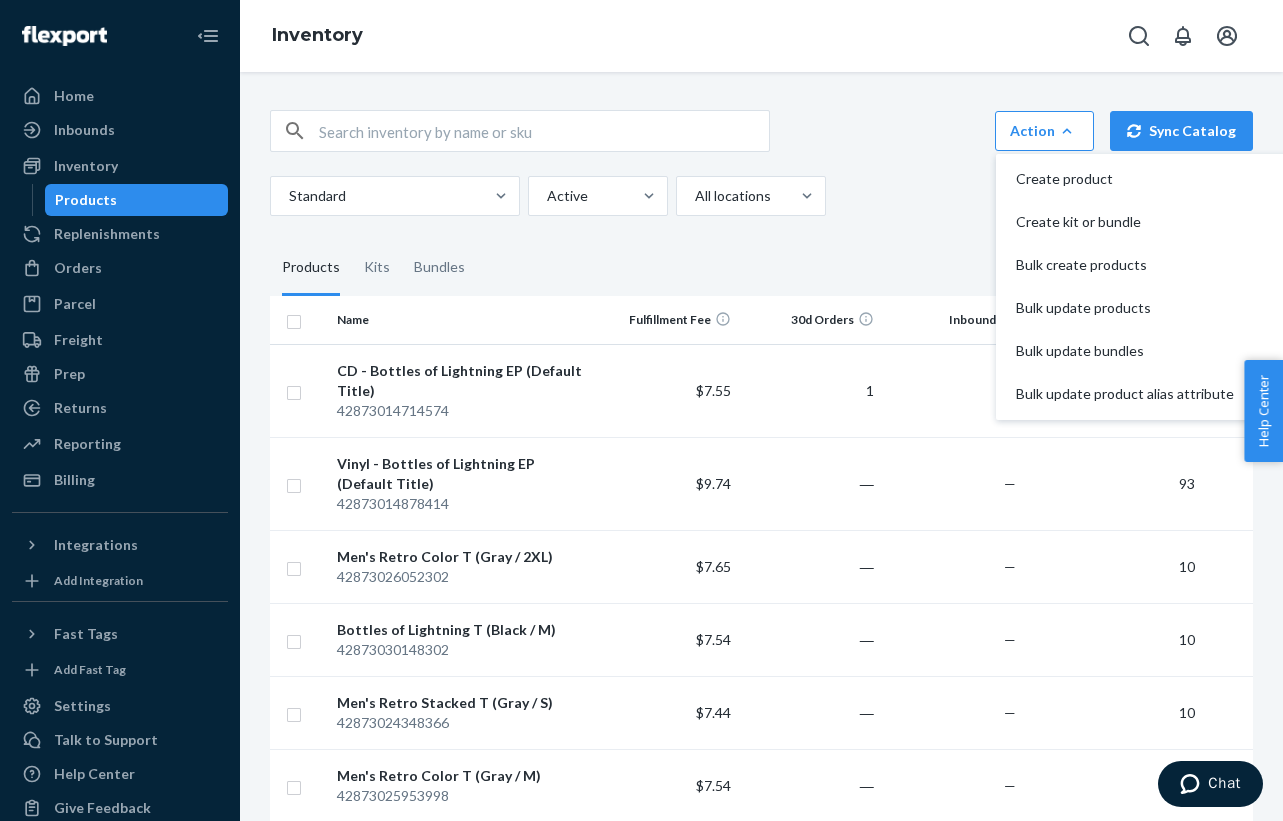 click on "Standard Active All locations" at bounding box center [754, 196] 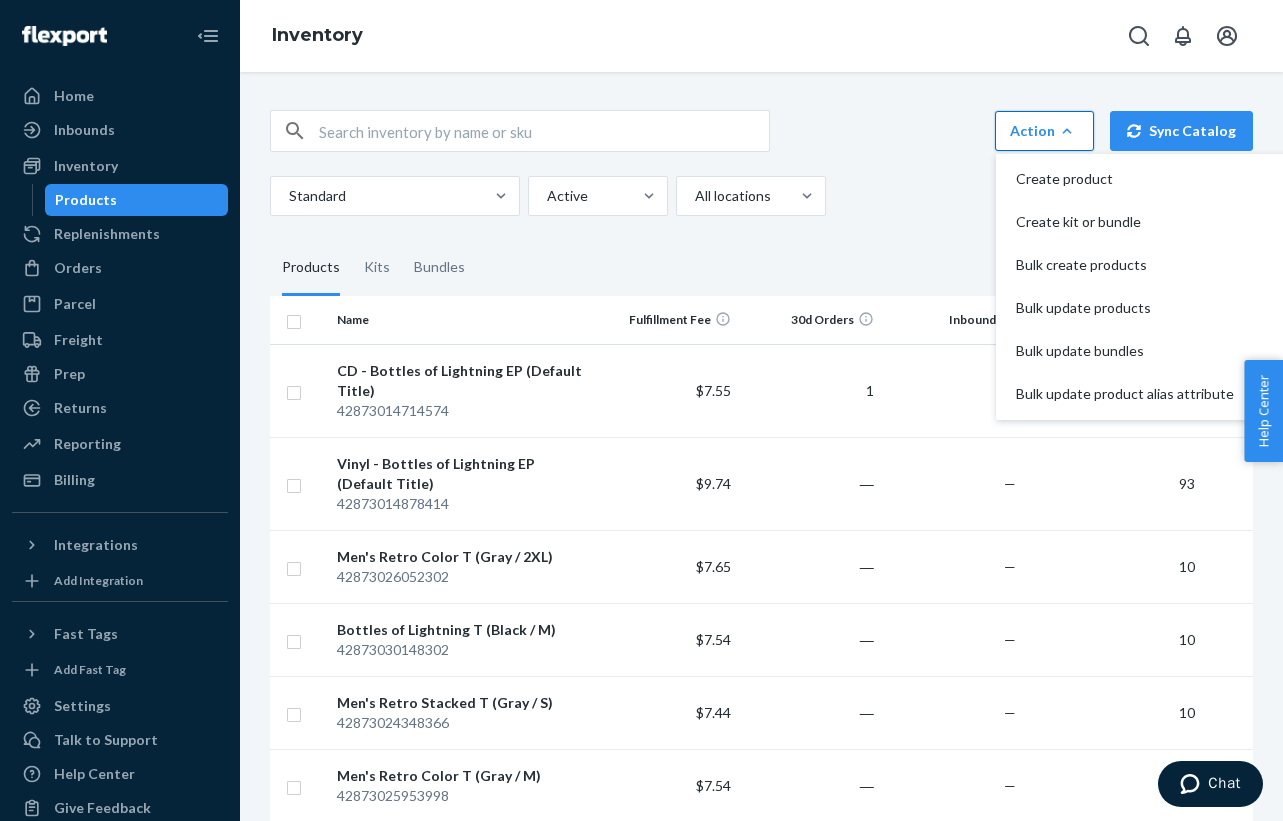 click on "Action" at bounding box center [1044, 131] 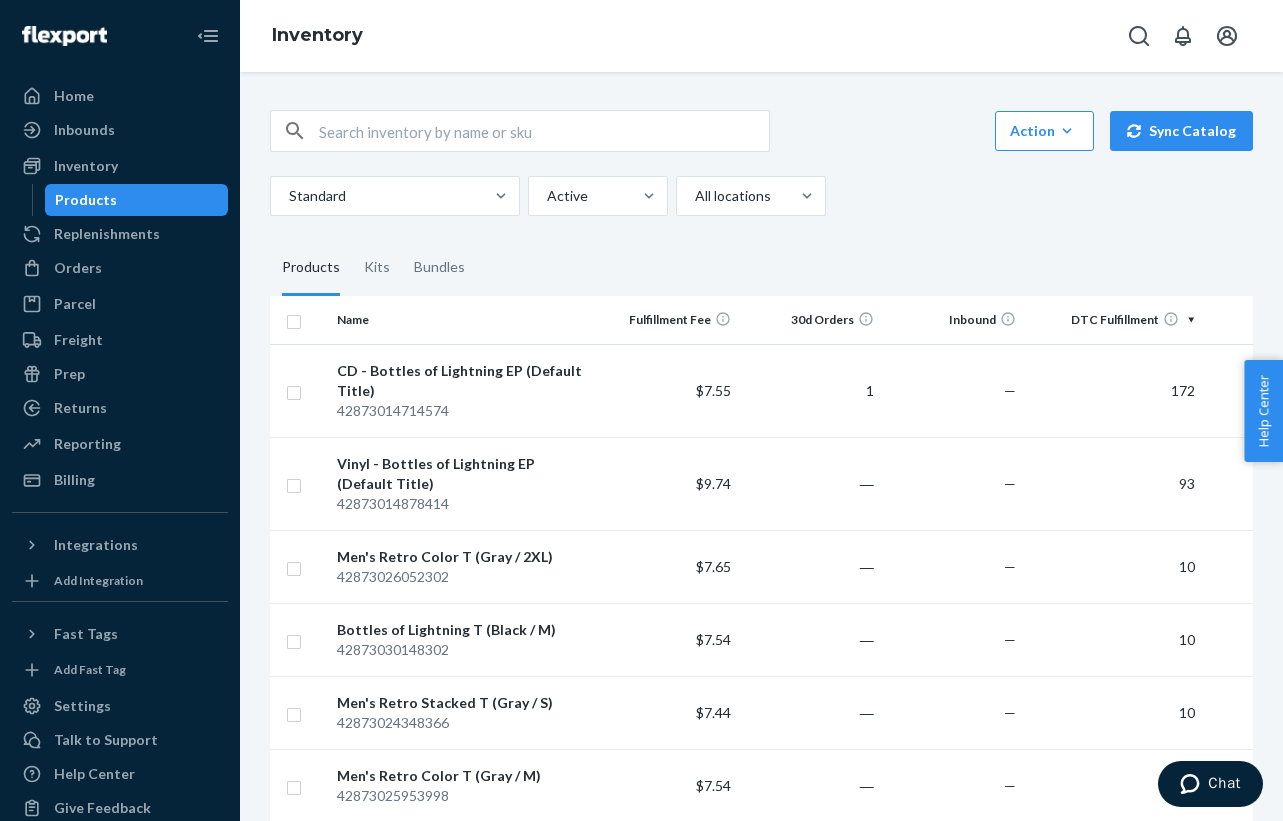 click at bounding box center [294, 319] 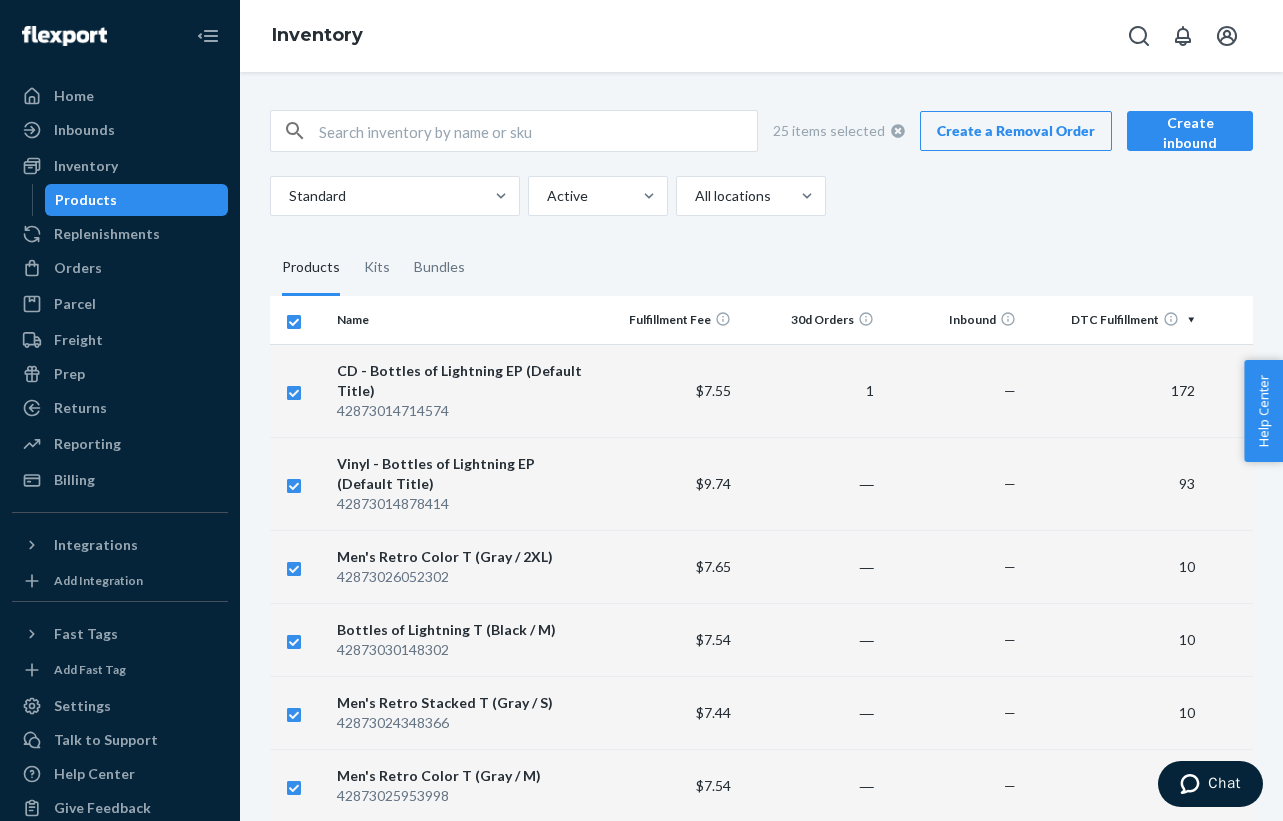 scroll, scrollTop: 0, scrollLeft: 0, axis: both 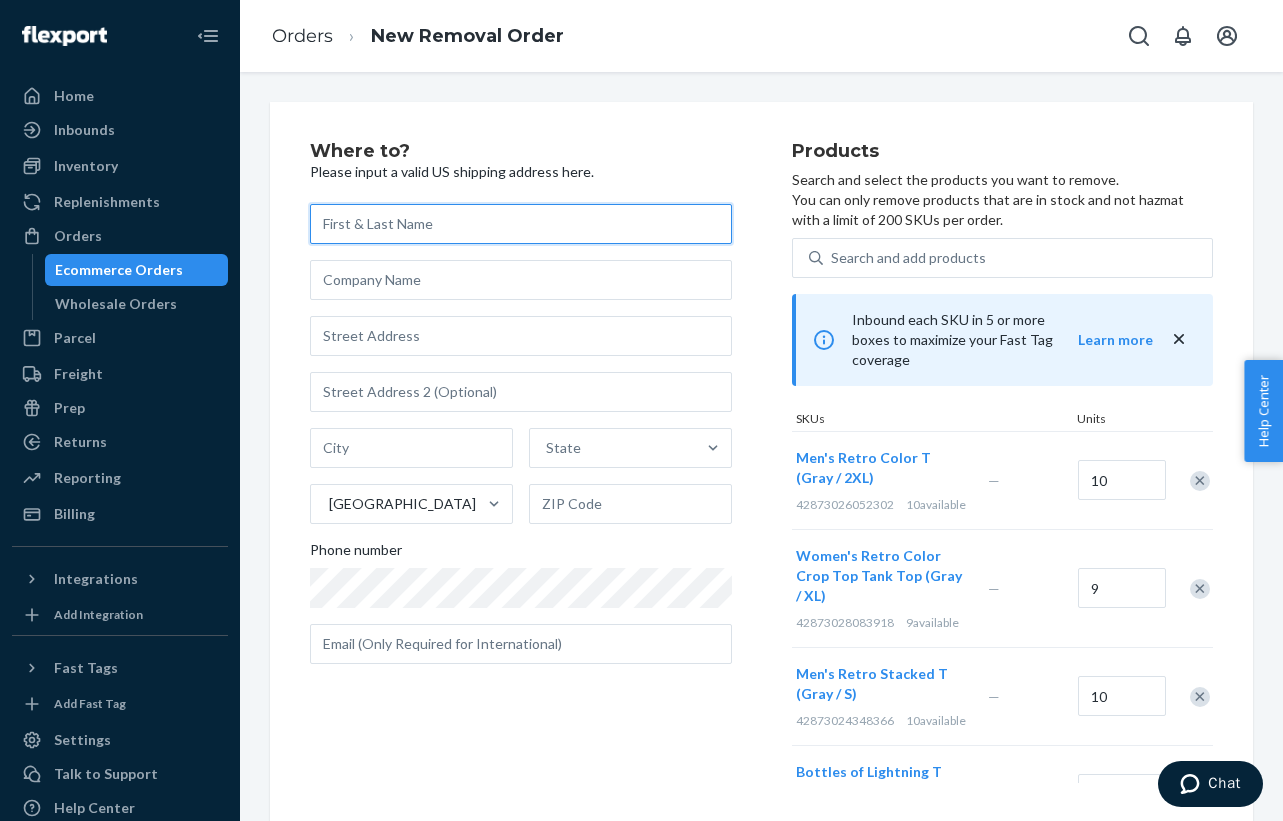 paste on "US Midwest Hub-1" 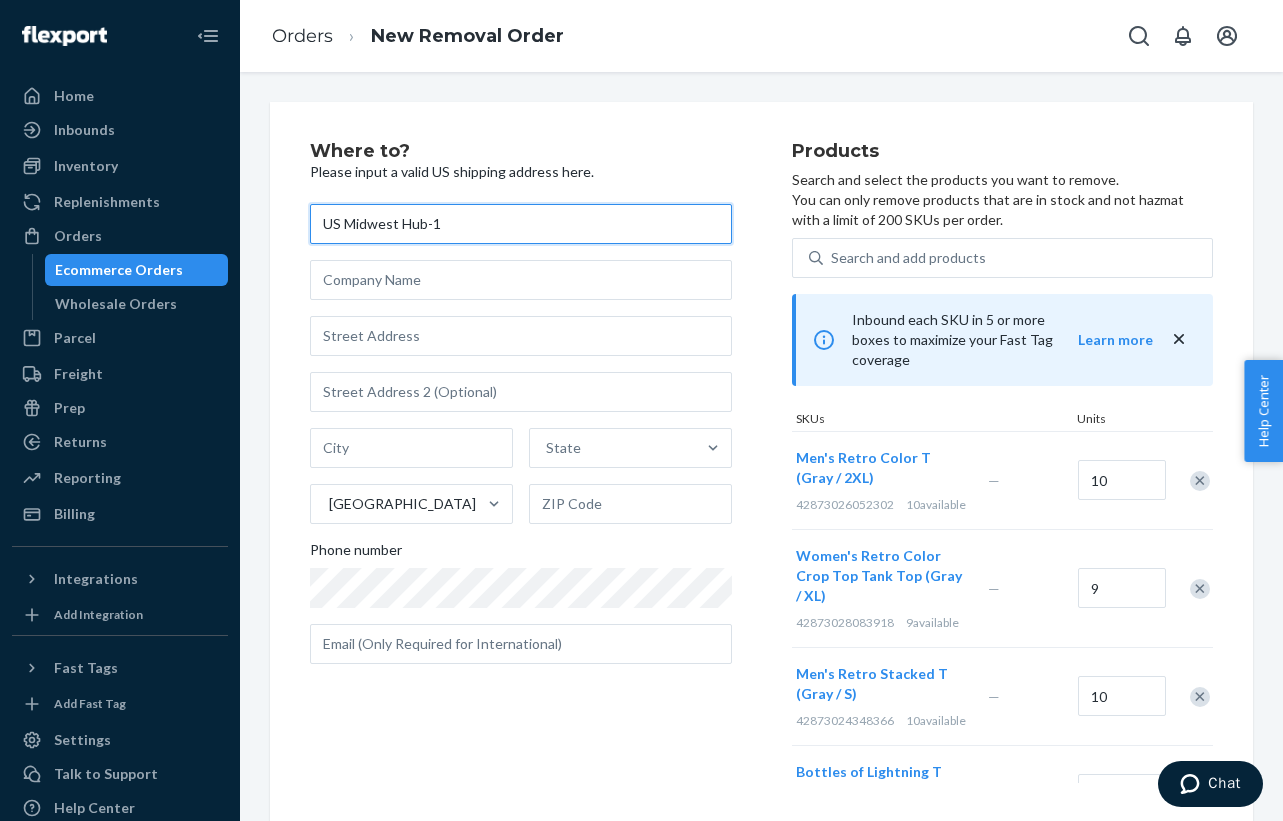type on "US Midwest Hub-1" 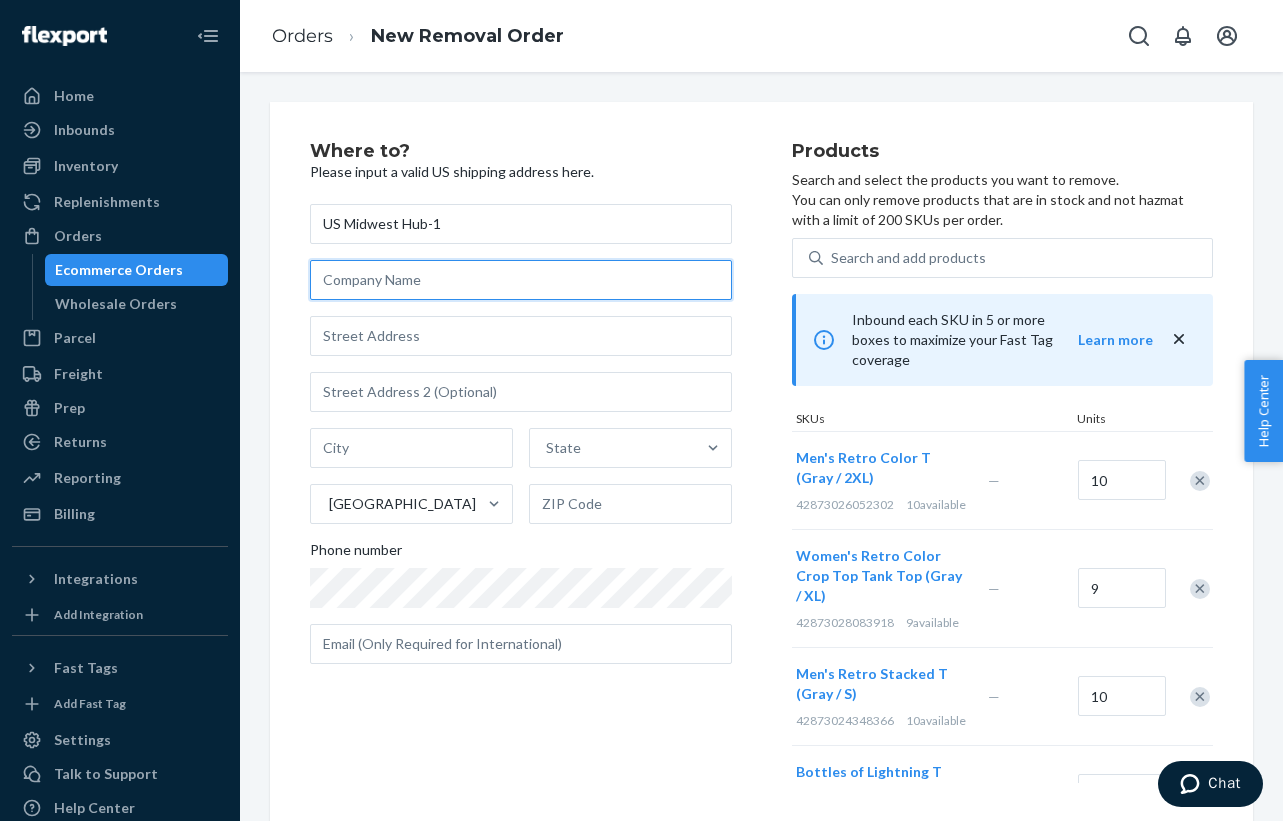 click at bounding box center [521, 280] 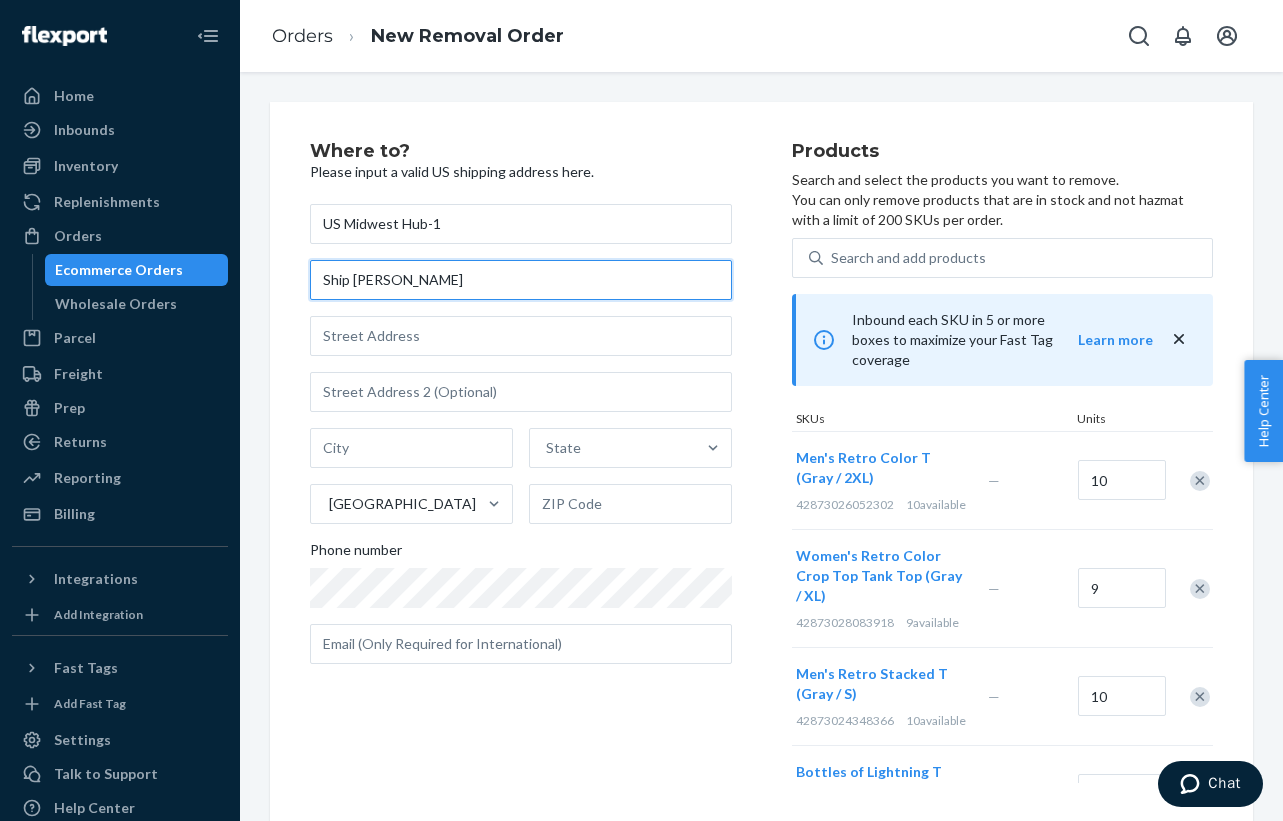 click on "Ship [PERSON_NAME]" at bounding box center (521, 280) 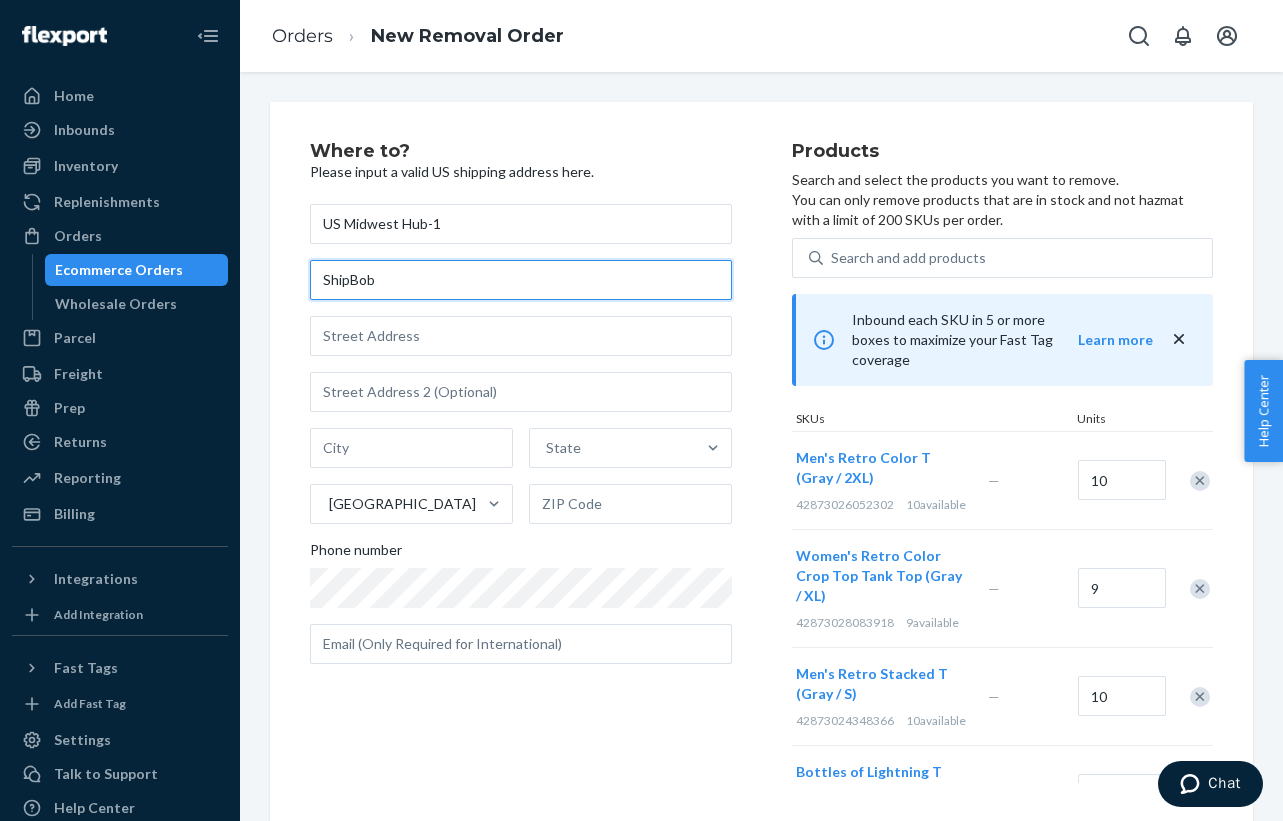 type on "ShipBob" 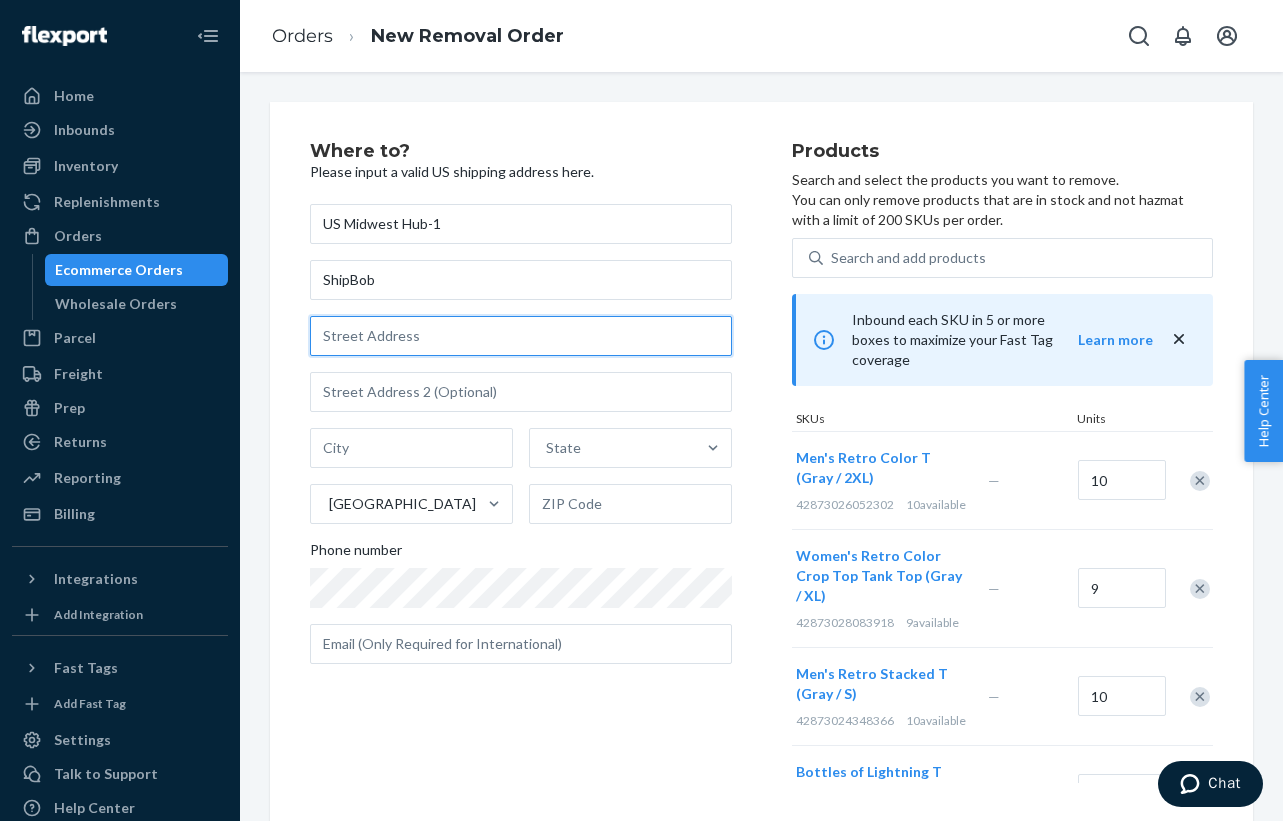 click at bounding box center [521, 336] 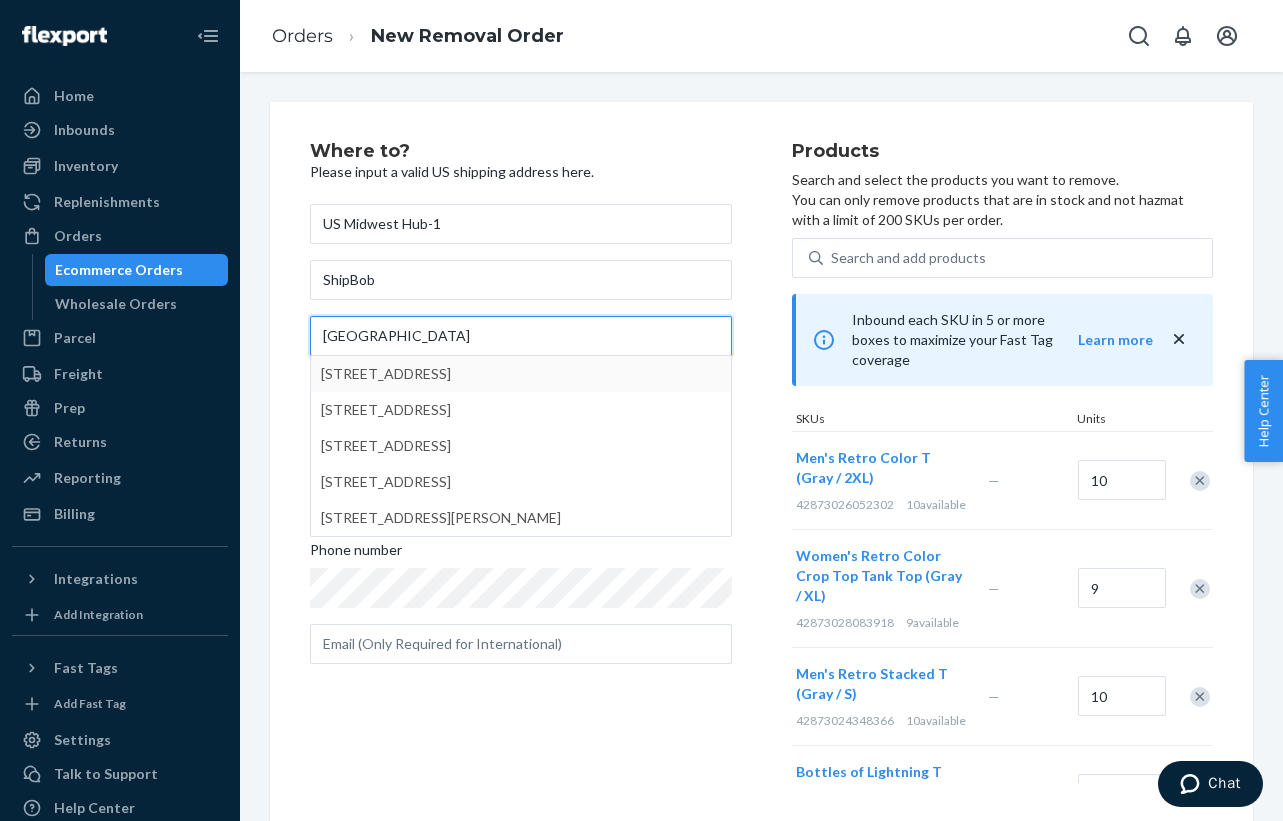 type on "[GEOGRAPHIC_DATA]" 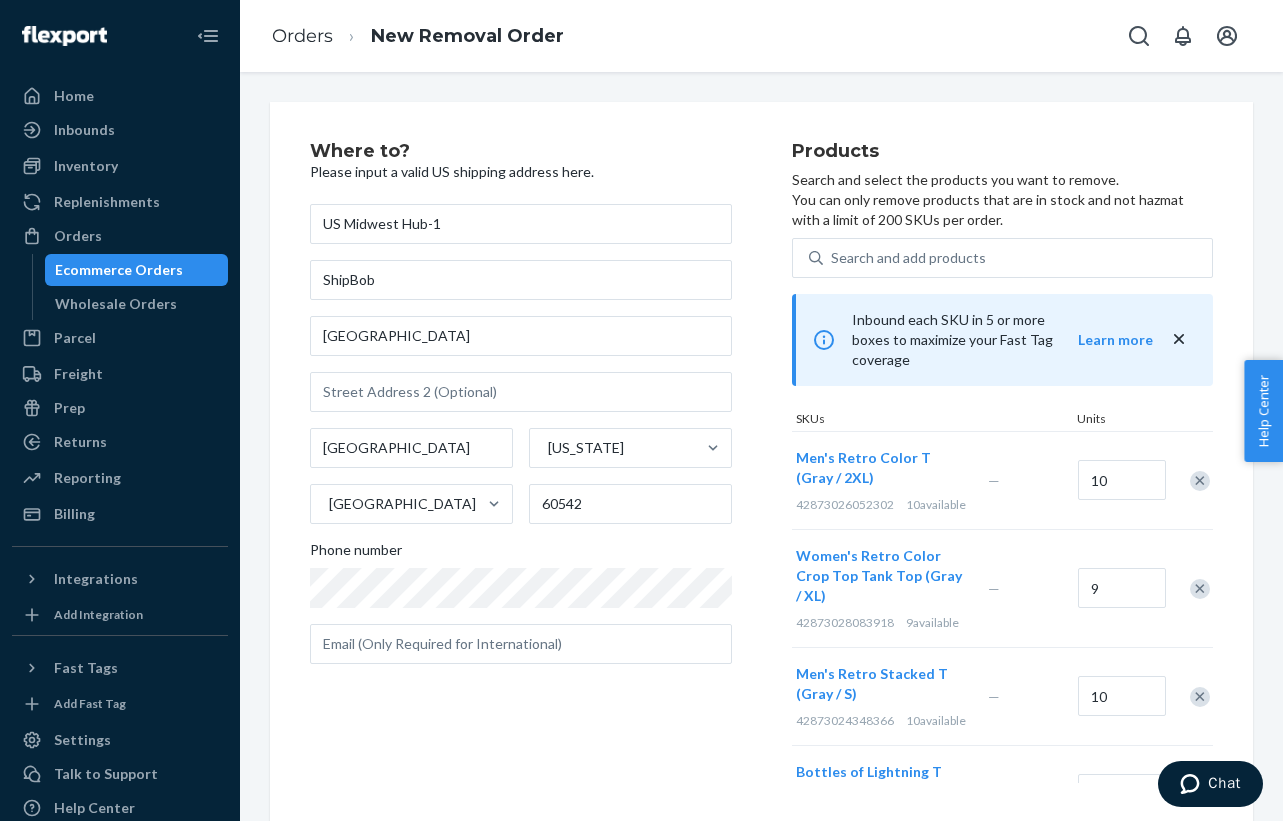 type on "[GEOGRAPHIC_DATA]" 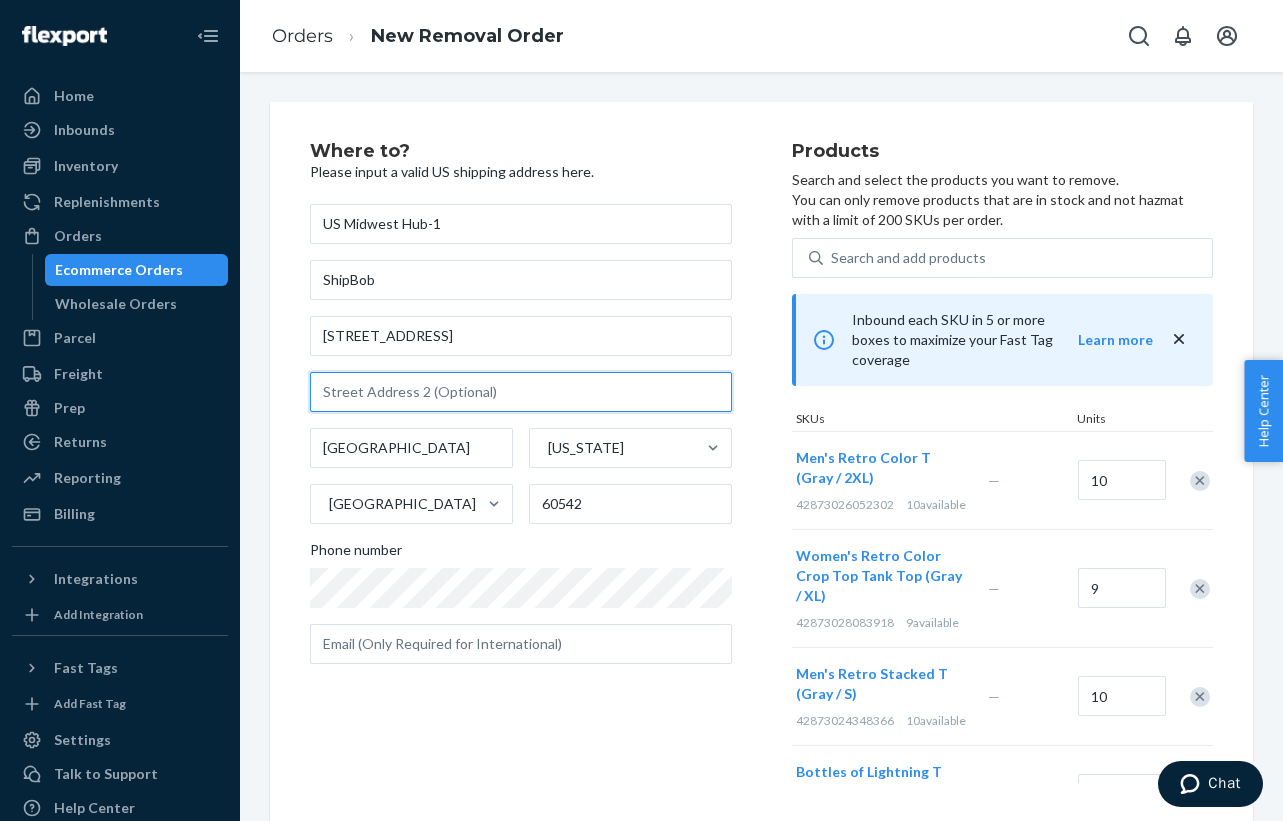 click at bounding box center [521, 392] 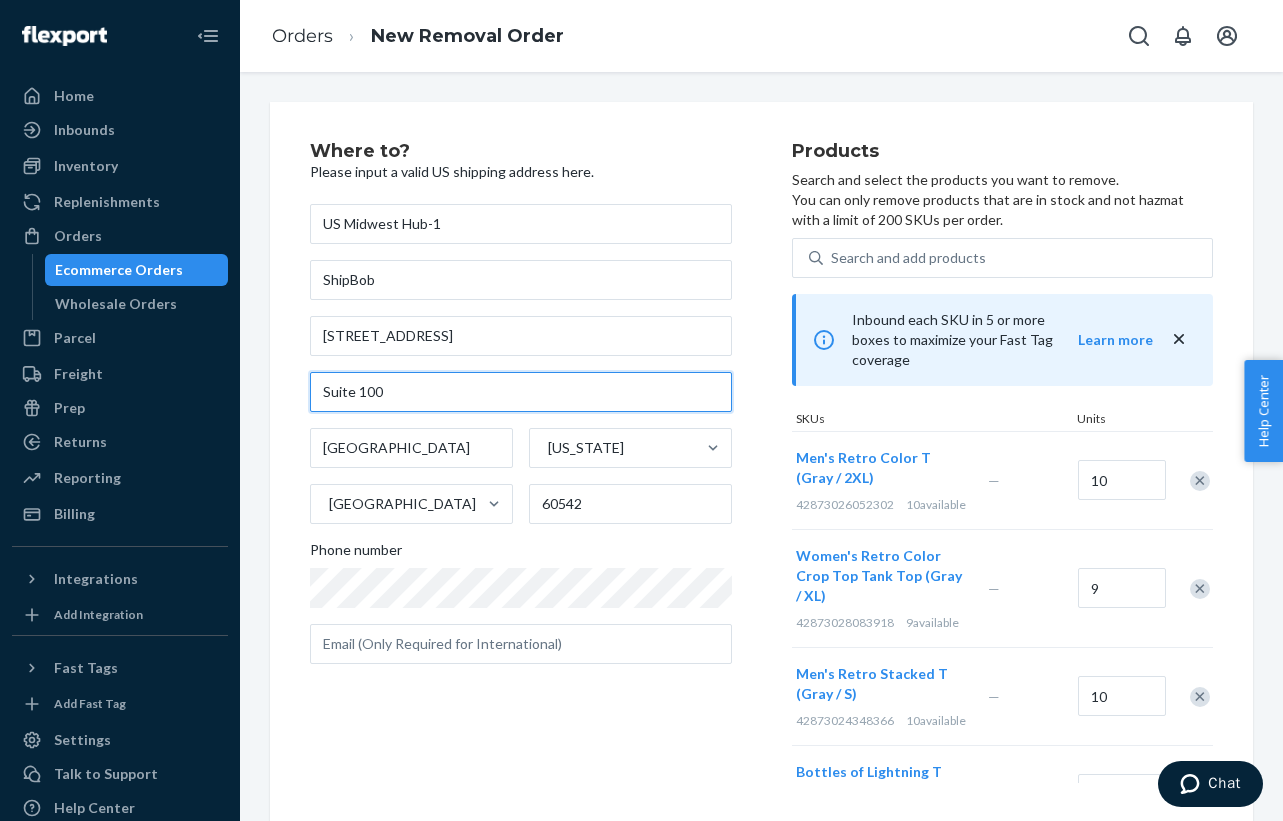 type on "Suite 100" 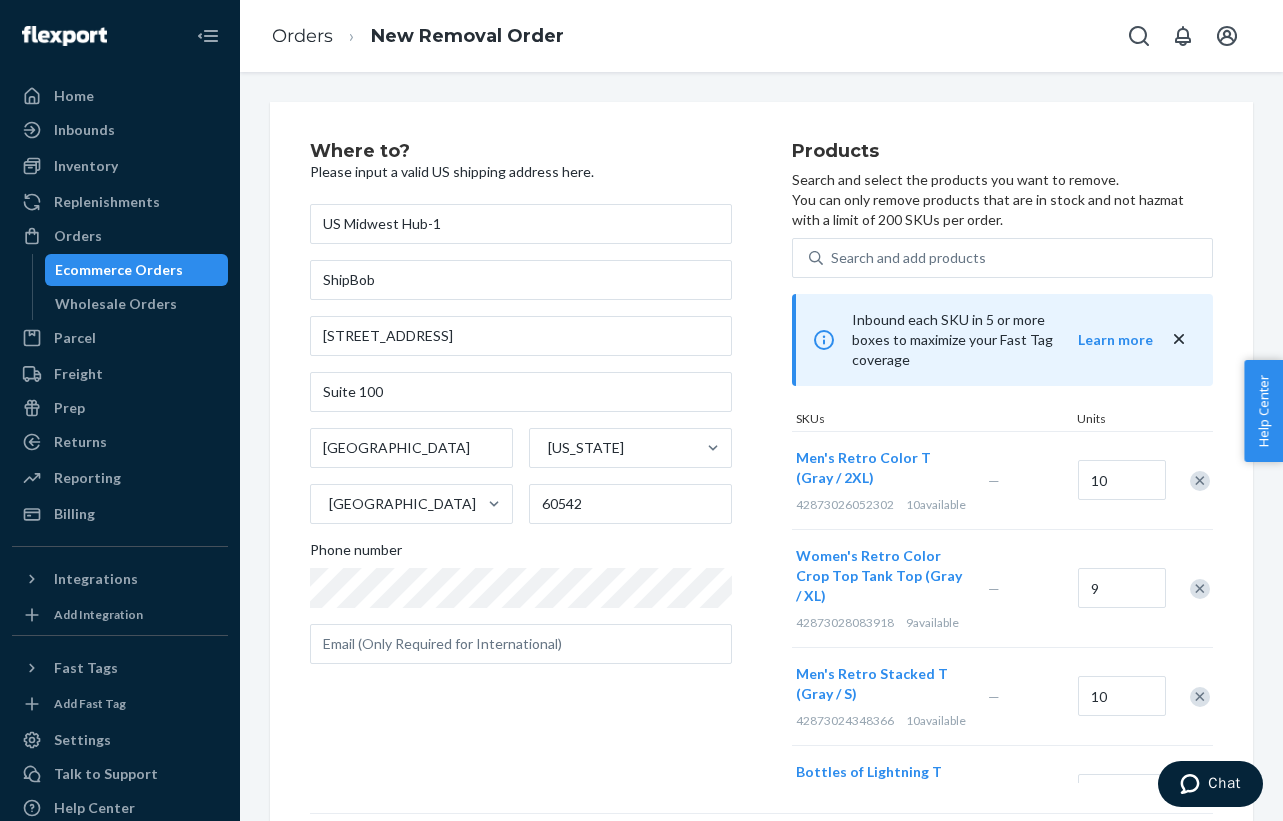 click on "Where to? Please input a valid US shipping address here. US Midwest Hub-1 ShipBob [STREET_ADDRESS][US_STATE] Phone number" at bounding box center (551, 462) 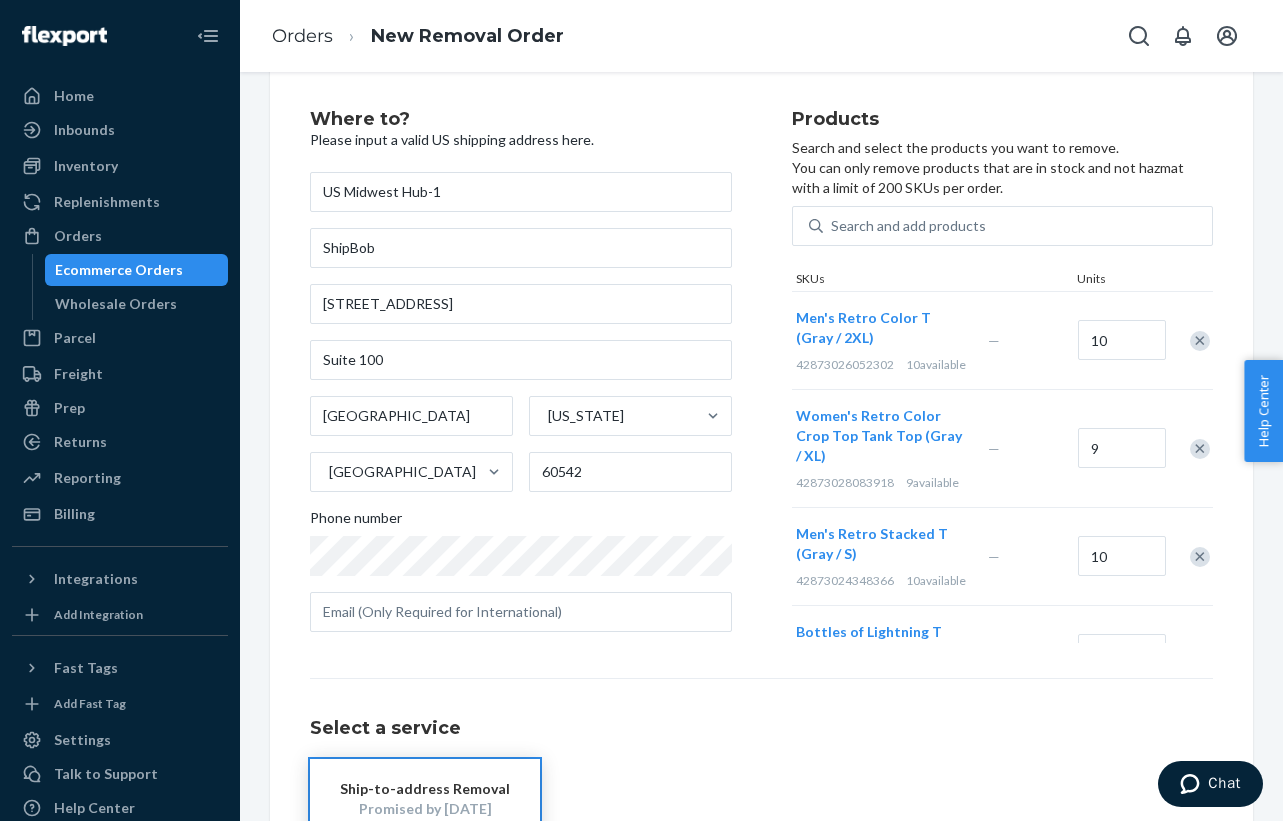 scroll, scrollTop: 30, scrollLeft: 0, axis: vertical 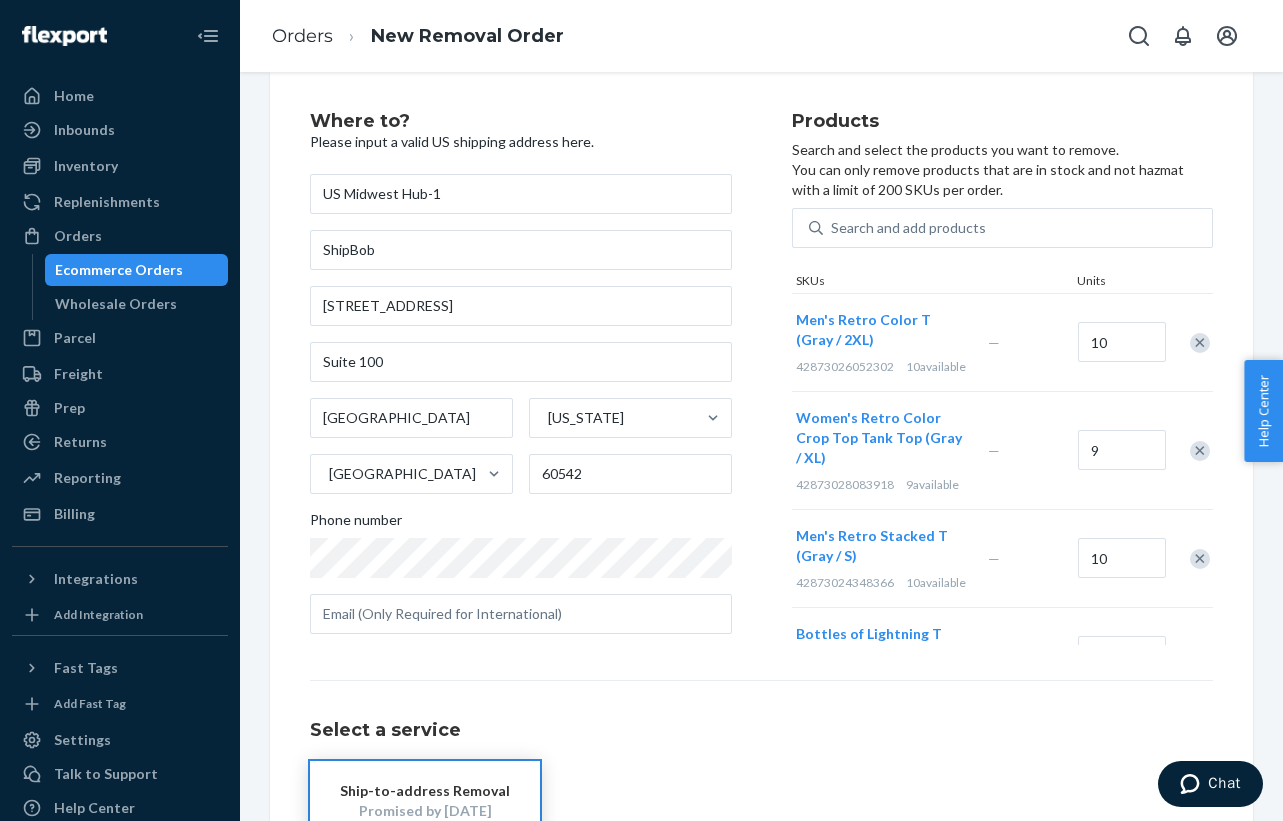 click on "Chat" at bounding box center (1224, 783) 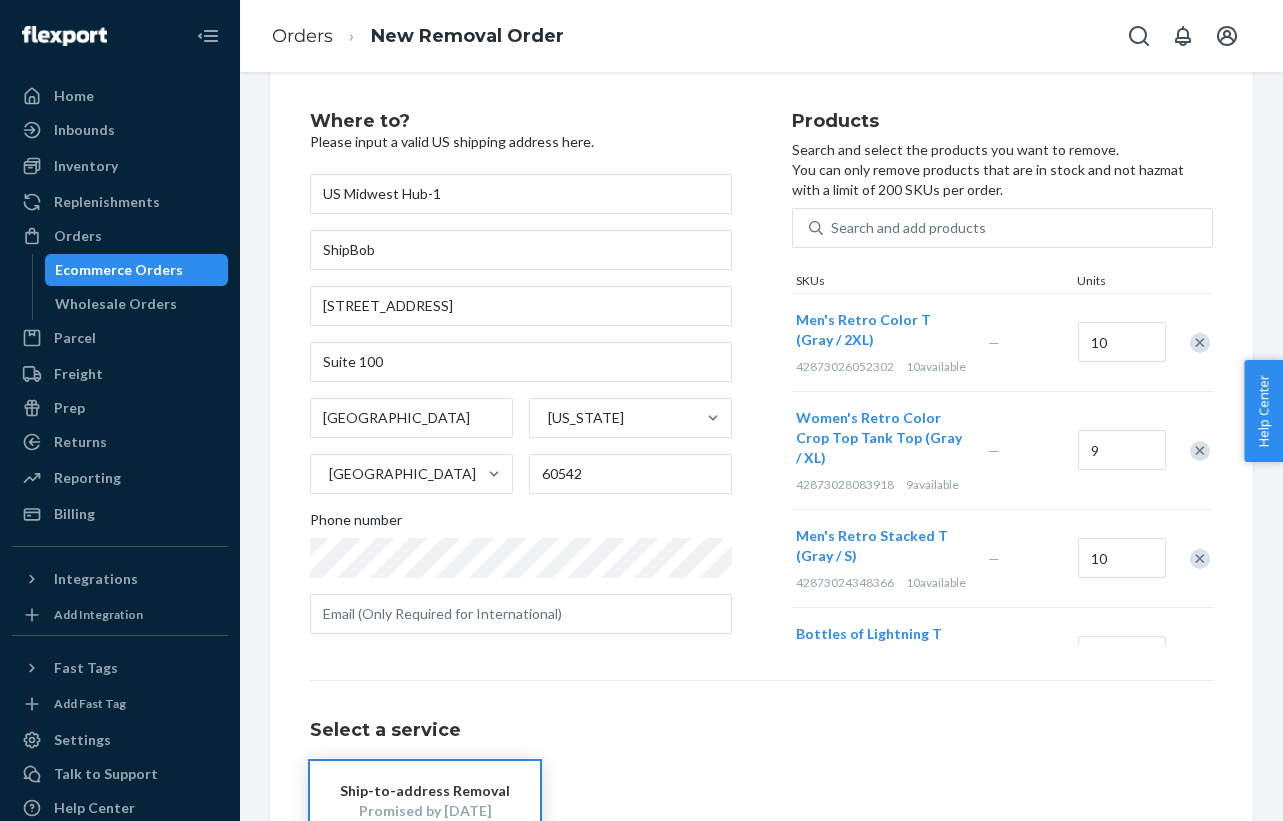 scroll, scrollTop: 0, scrollLeft: 0, axis: both 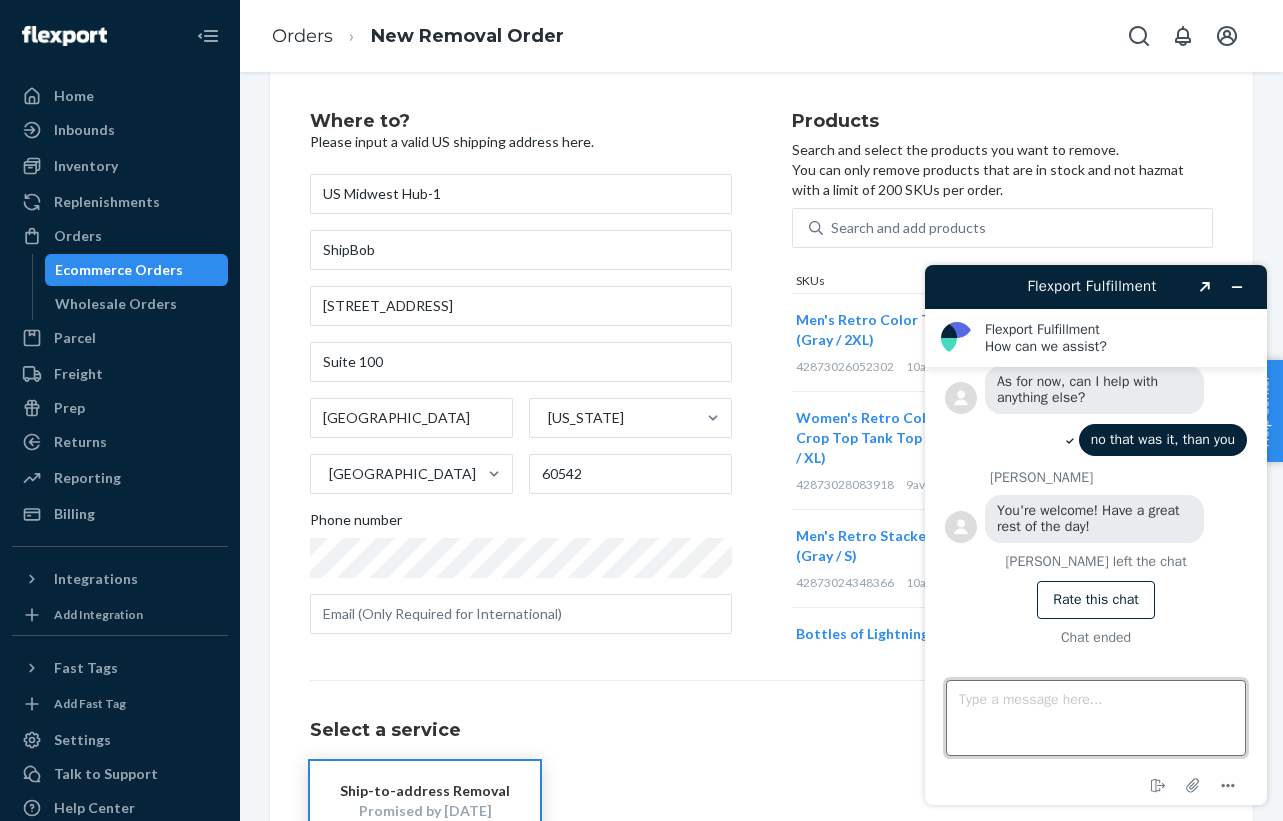 click on "Type a message here..." at bounding box center [1096, 718] 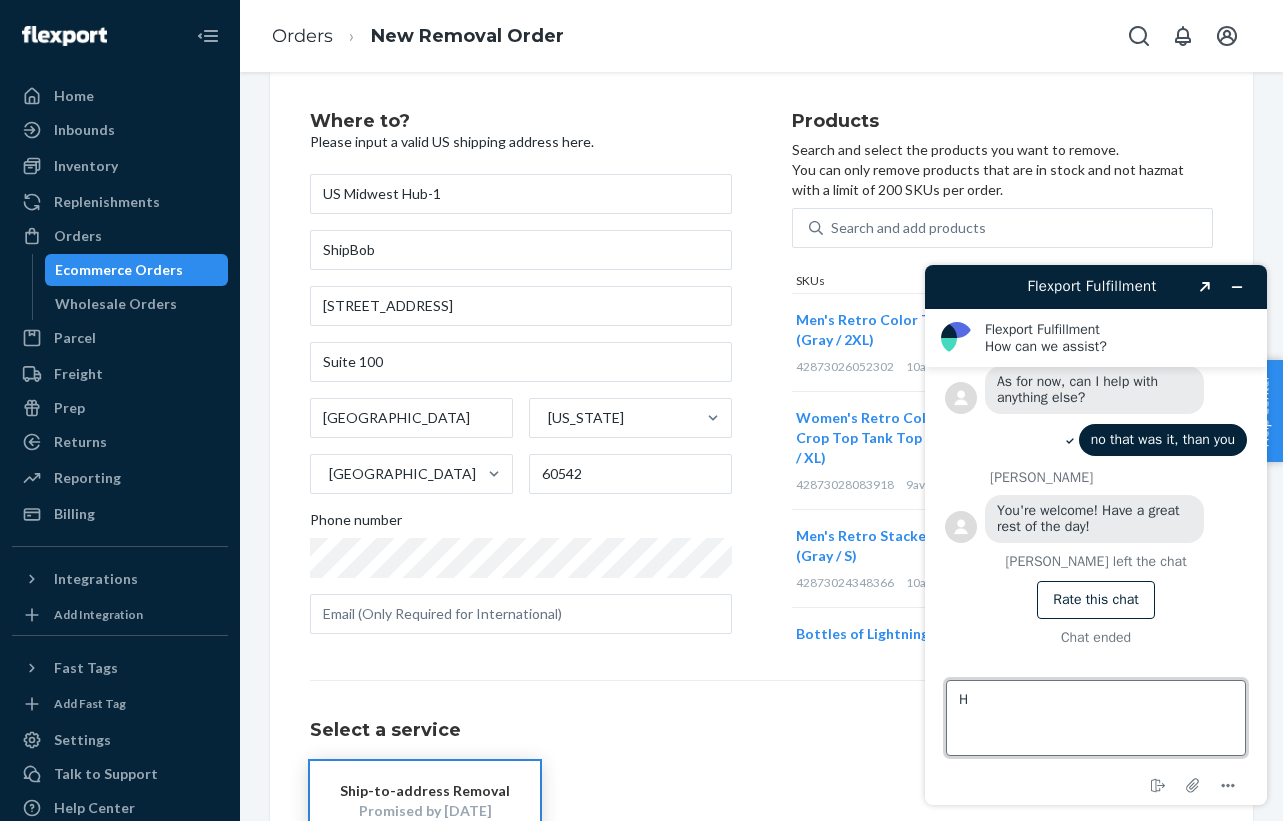 type on "Hi" 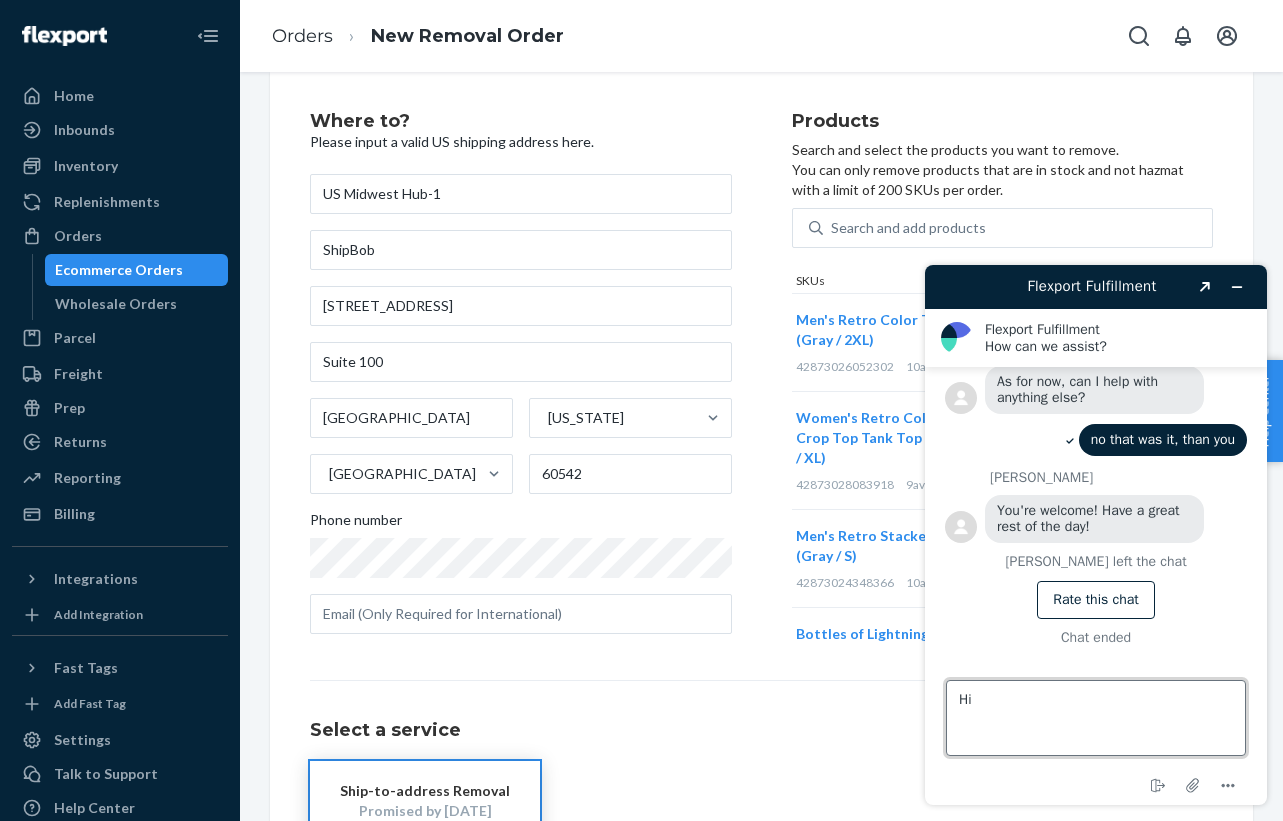 type 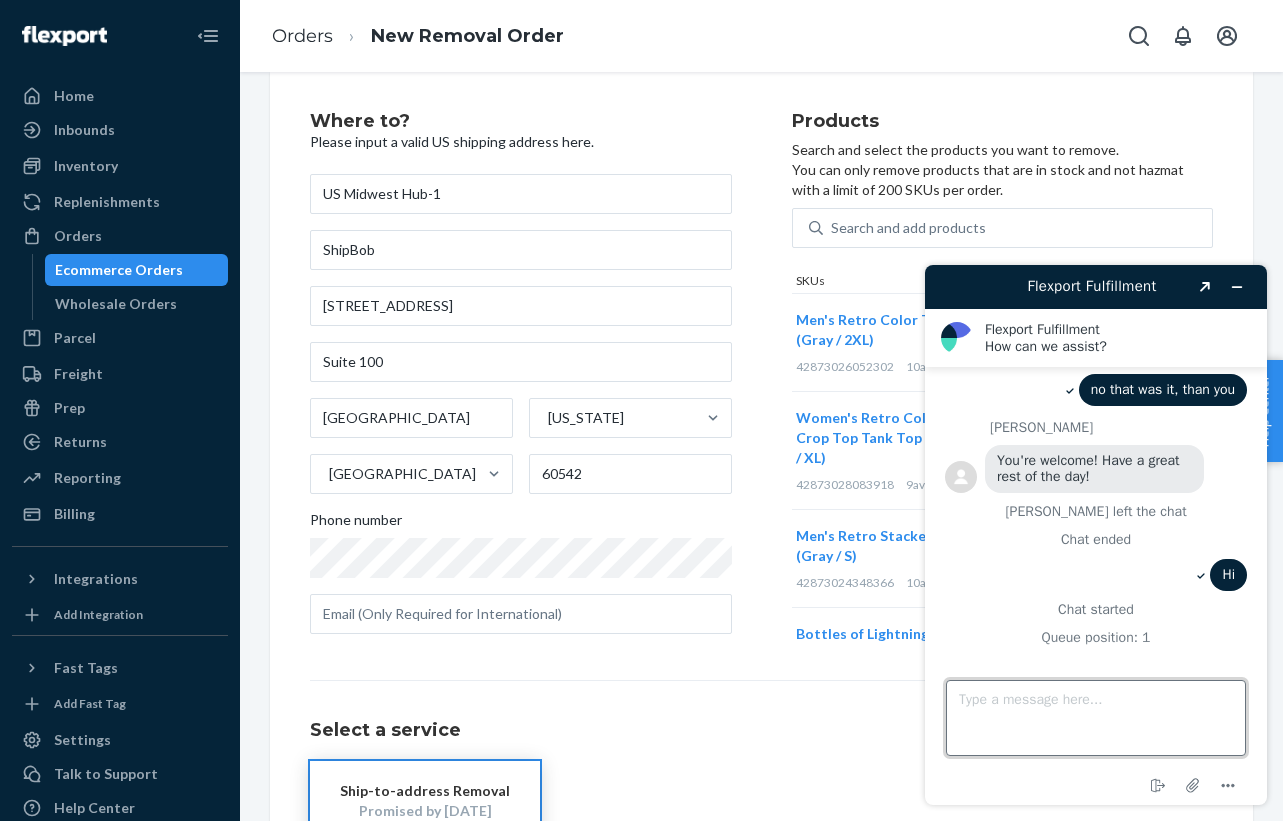 scroll, scrollTop: 786, scrollLeft: 0, axis: vertical 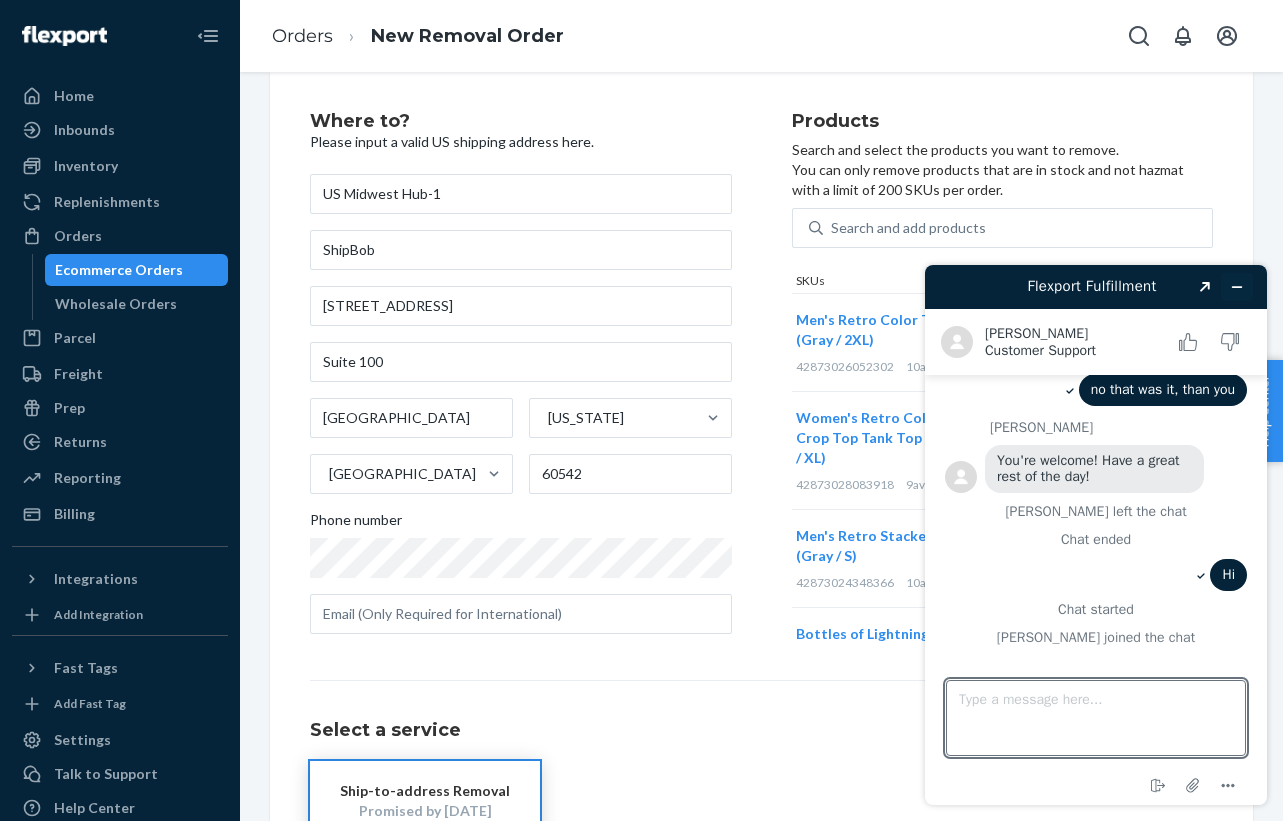 click 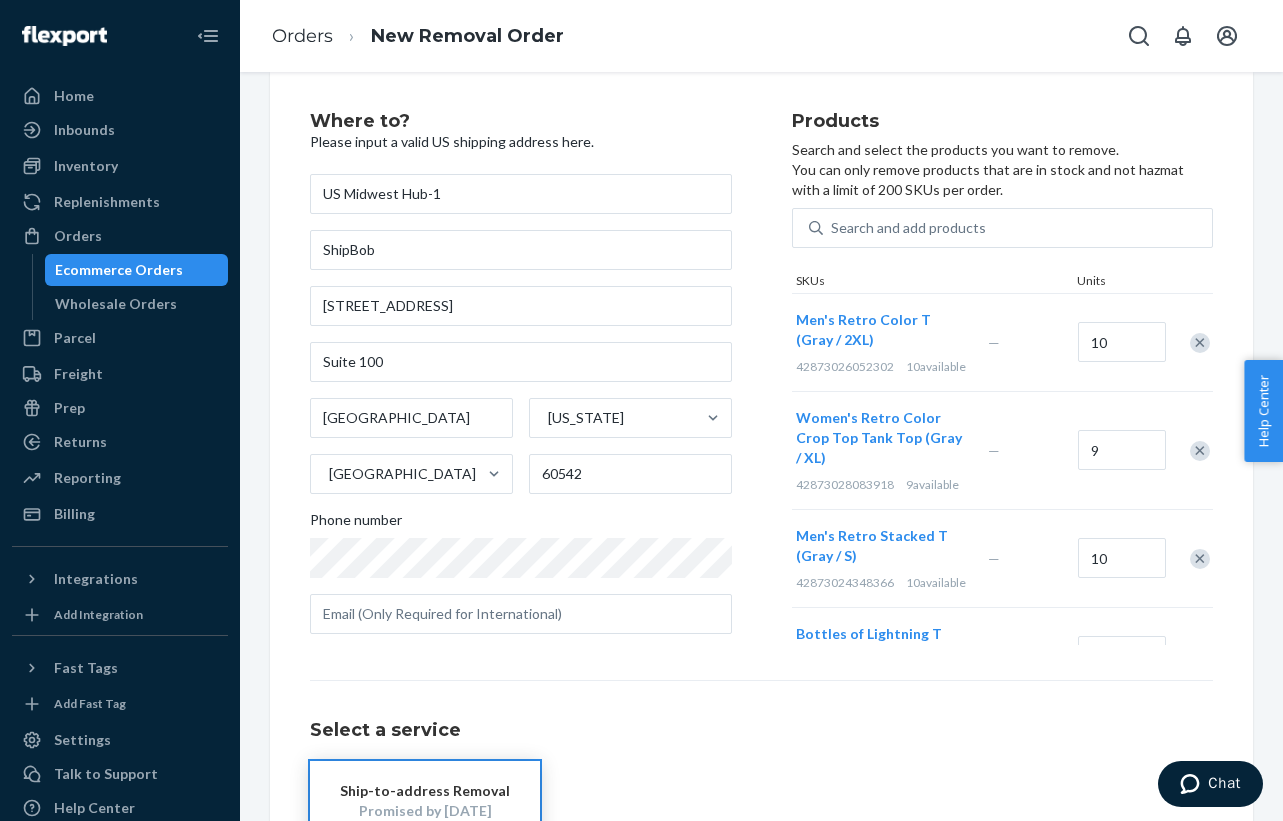 click at bounding box center [1194, 784] 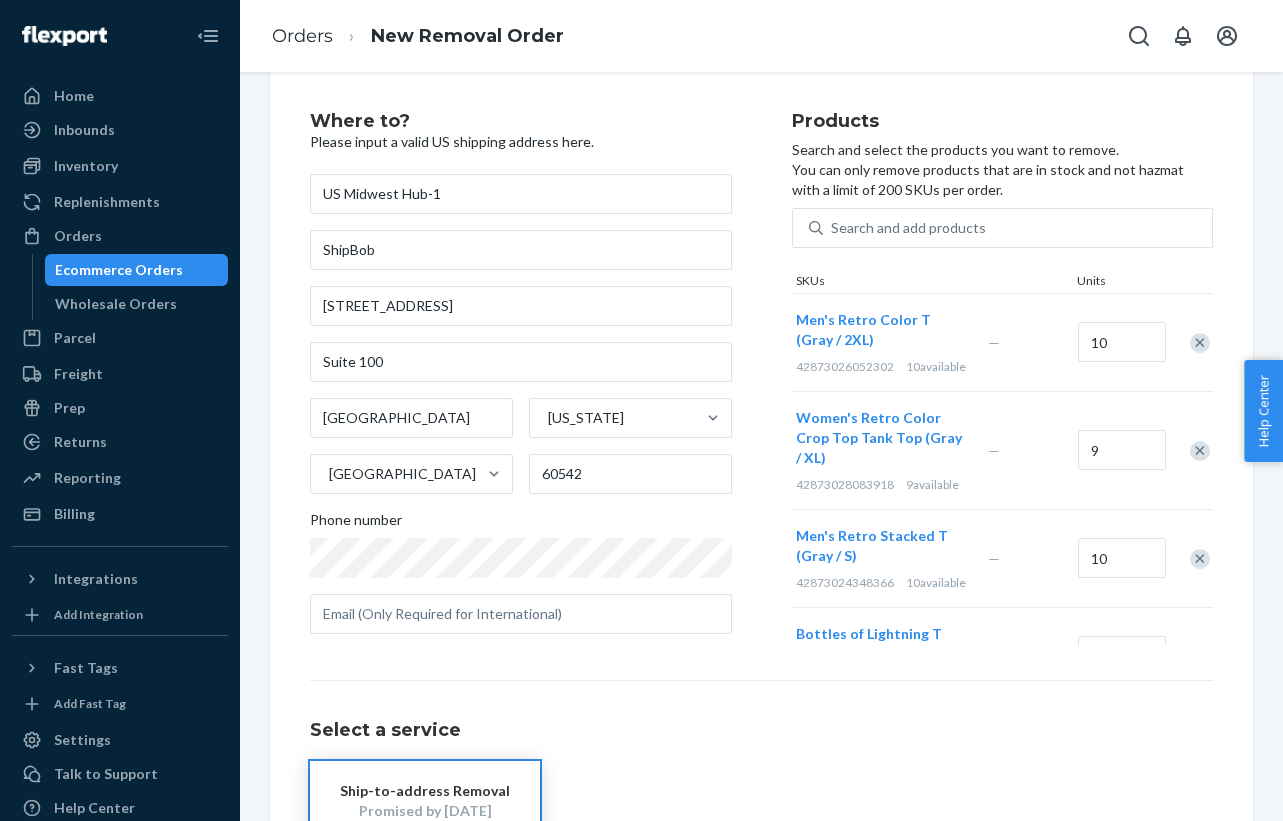 scroll, scrollTop: 0, scrollLeft: 0, axis: both 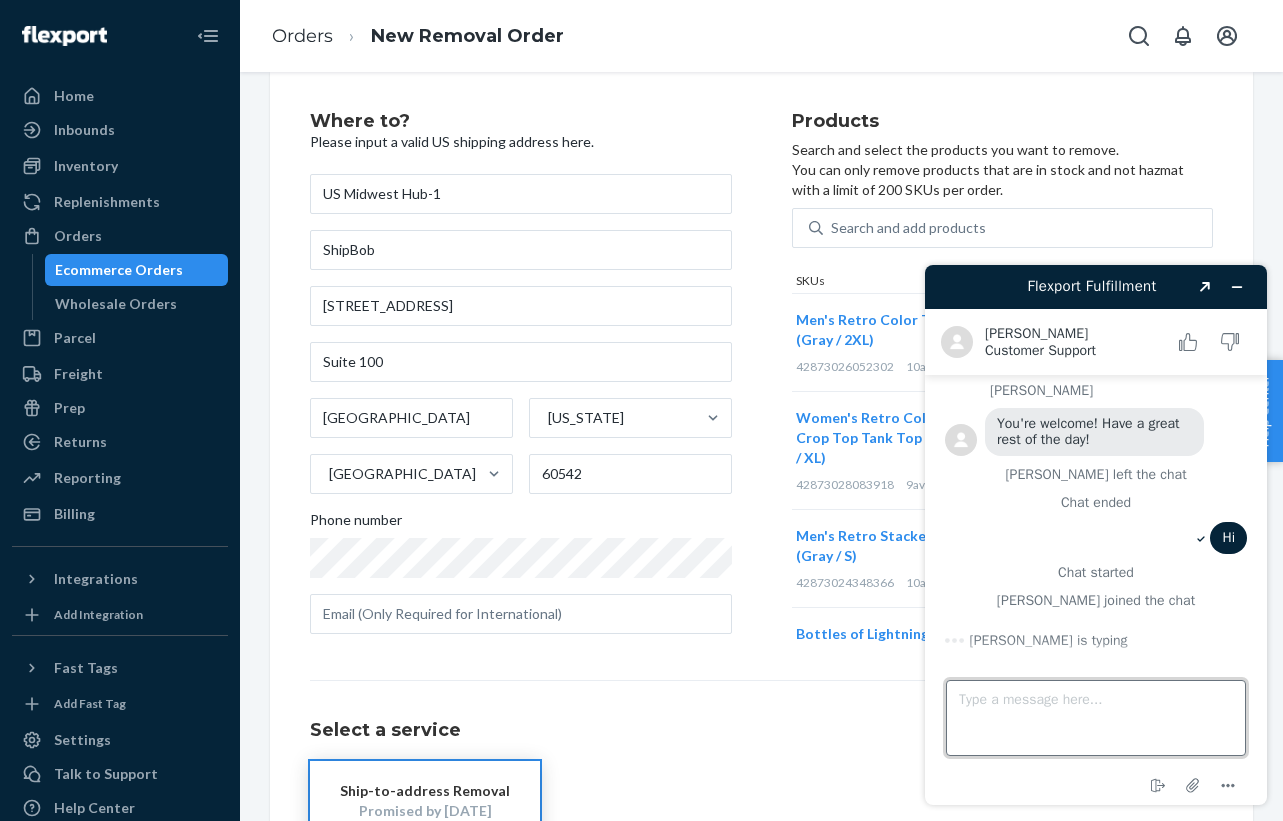 click on "Type a message here..." at bounding box center [1096, 718] 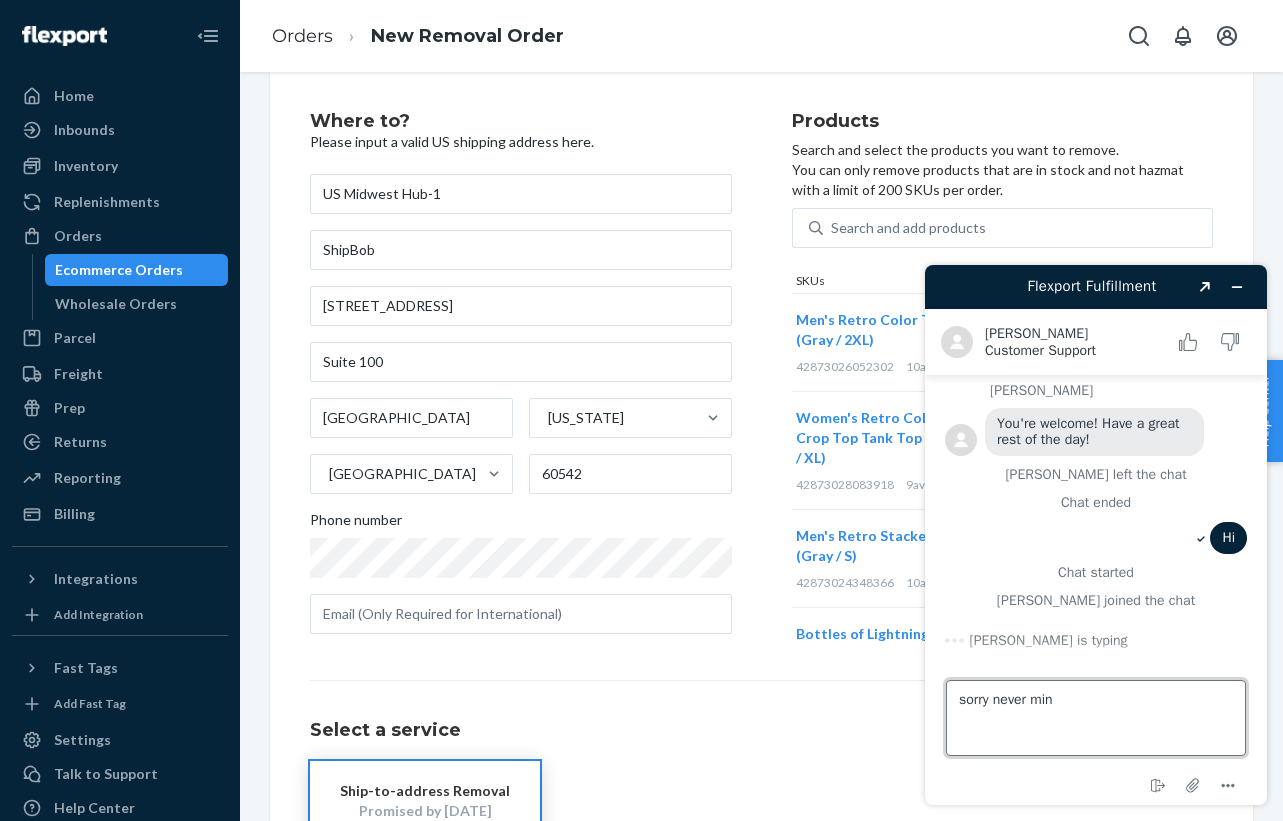 type on "sorry never mind" 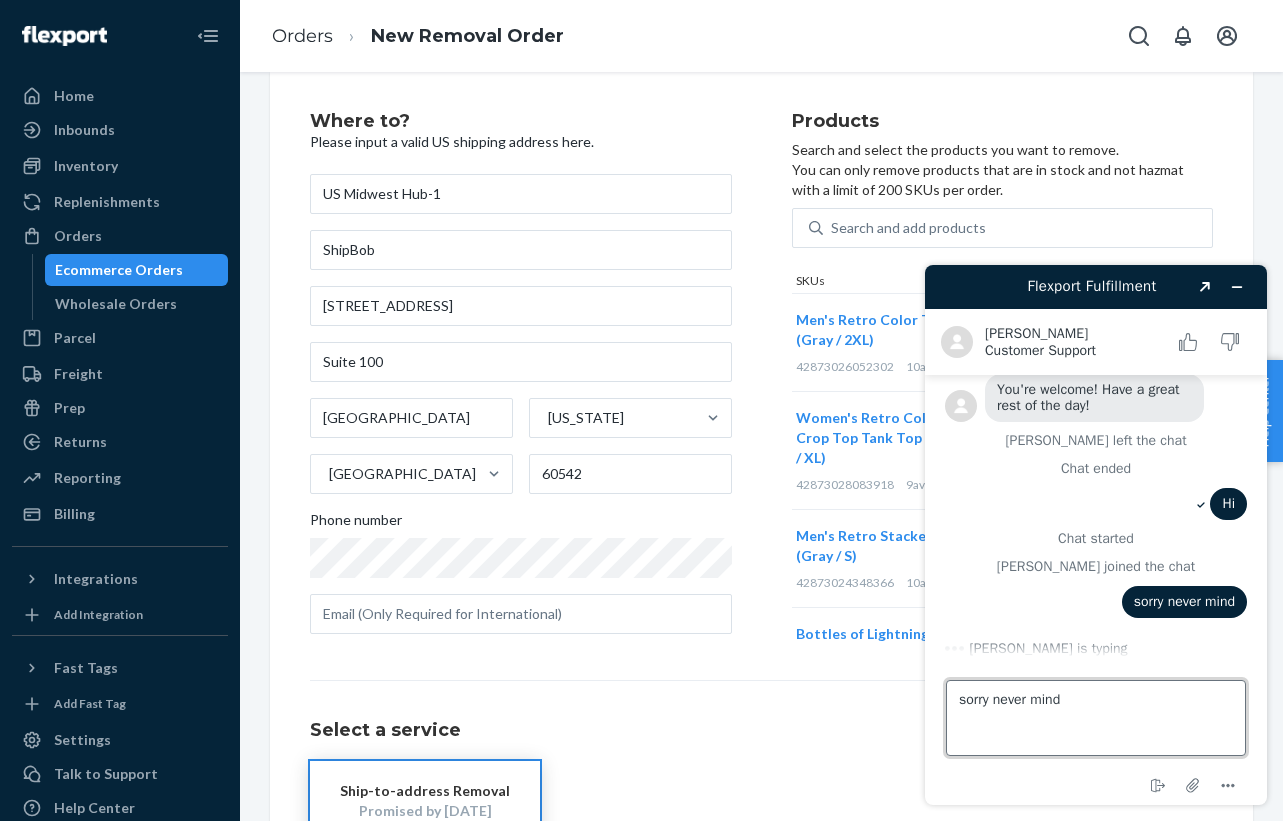 type 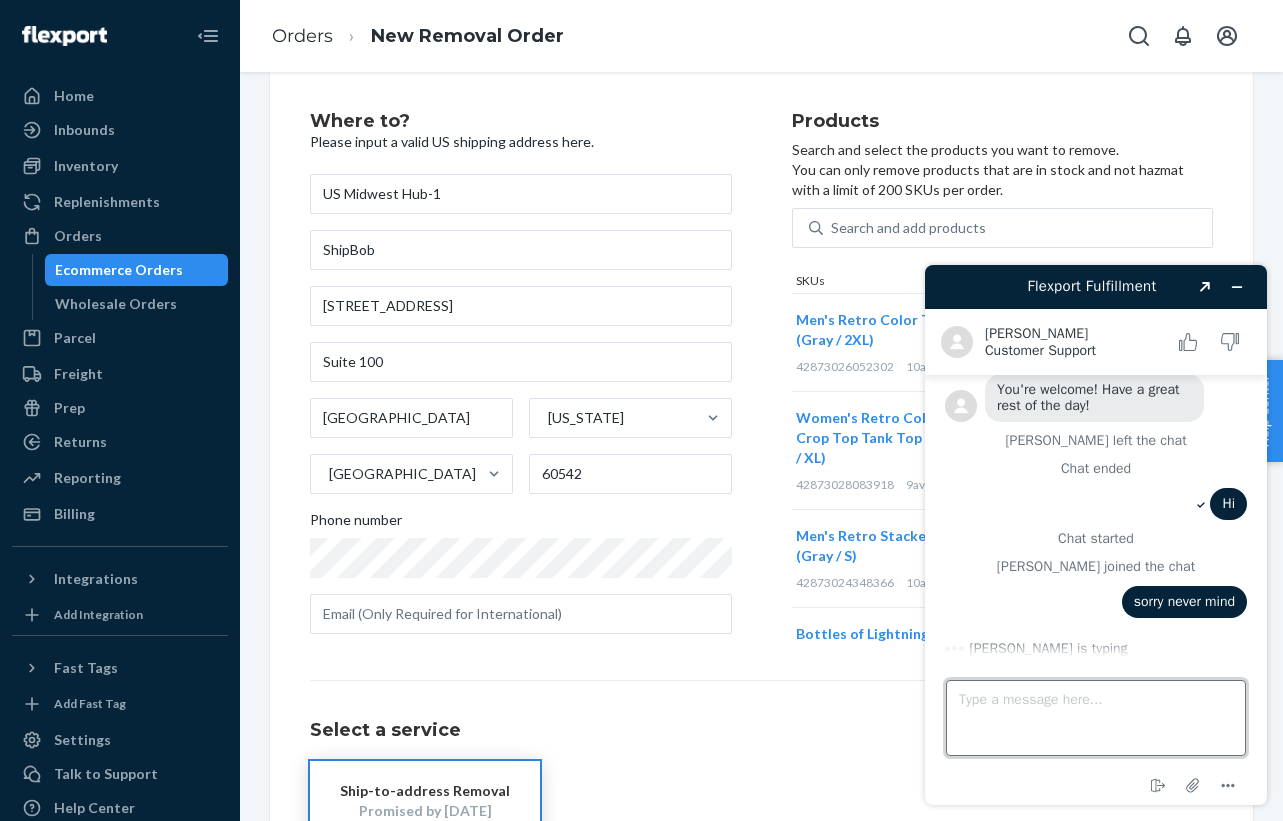 scroll, scrollTop: 866, scrollLeft: 0, axis: vertical 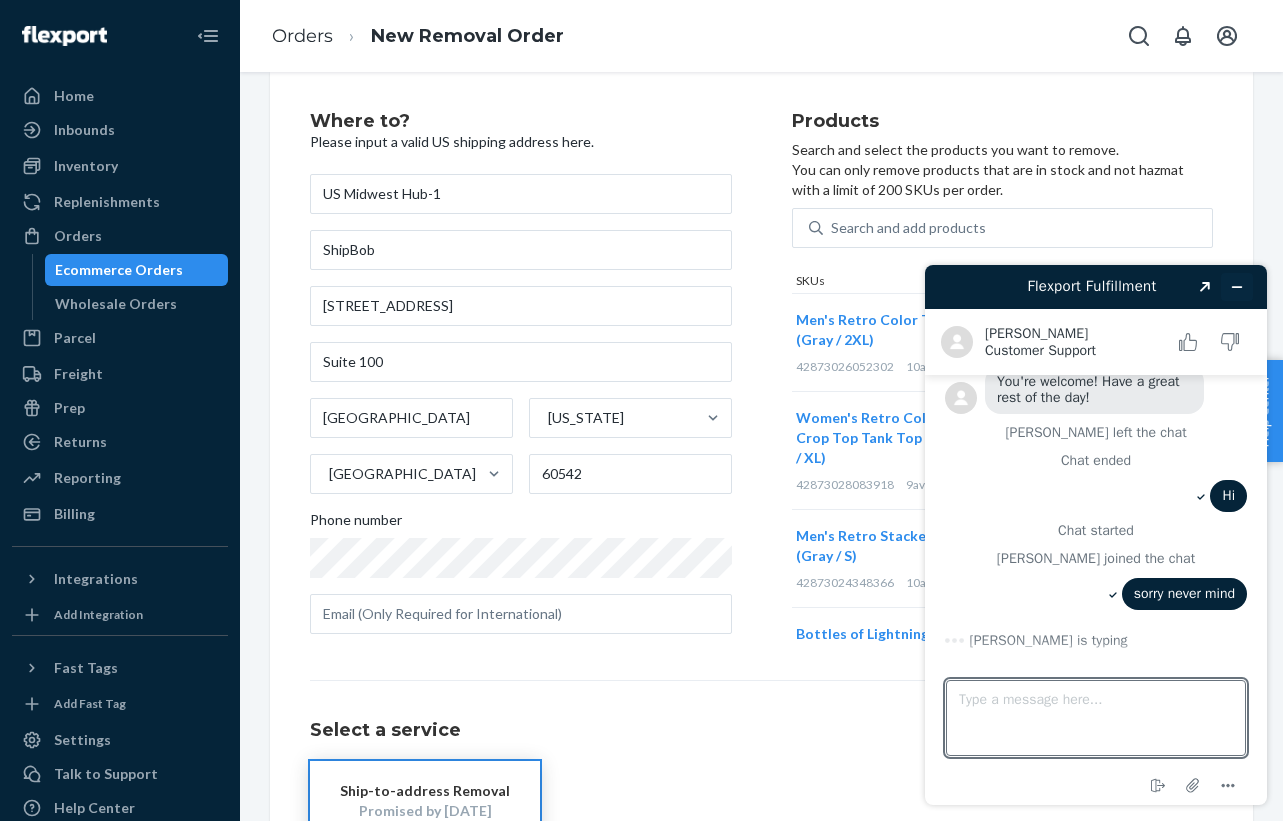 click 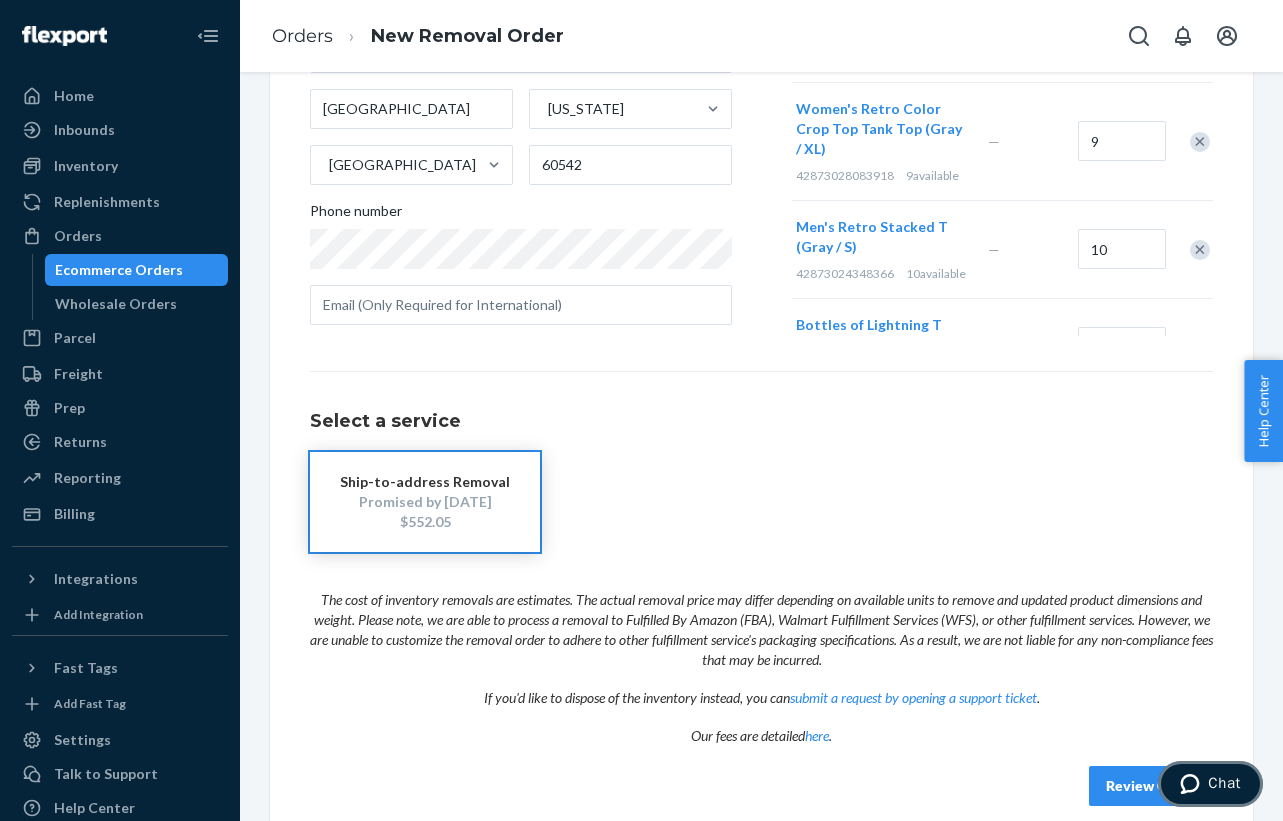 scroll, scrollTop: 353, scrollLeft: 0, axis: vertical 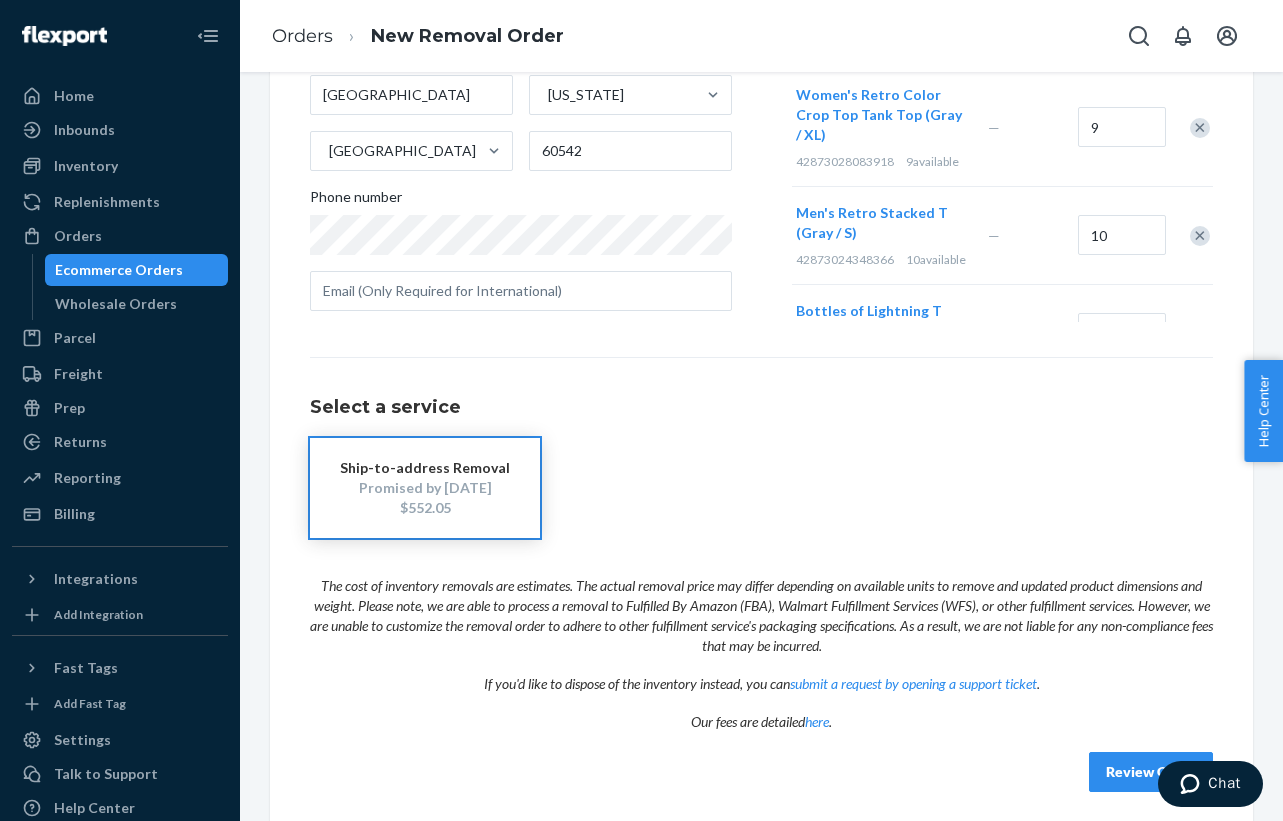 click on "Ship-to-address Removal Promised by [DATE] $552.05" at bounding box center (425, 488) 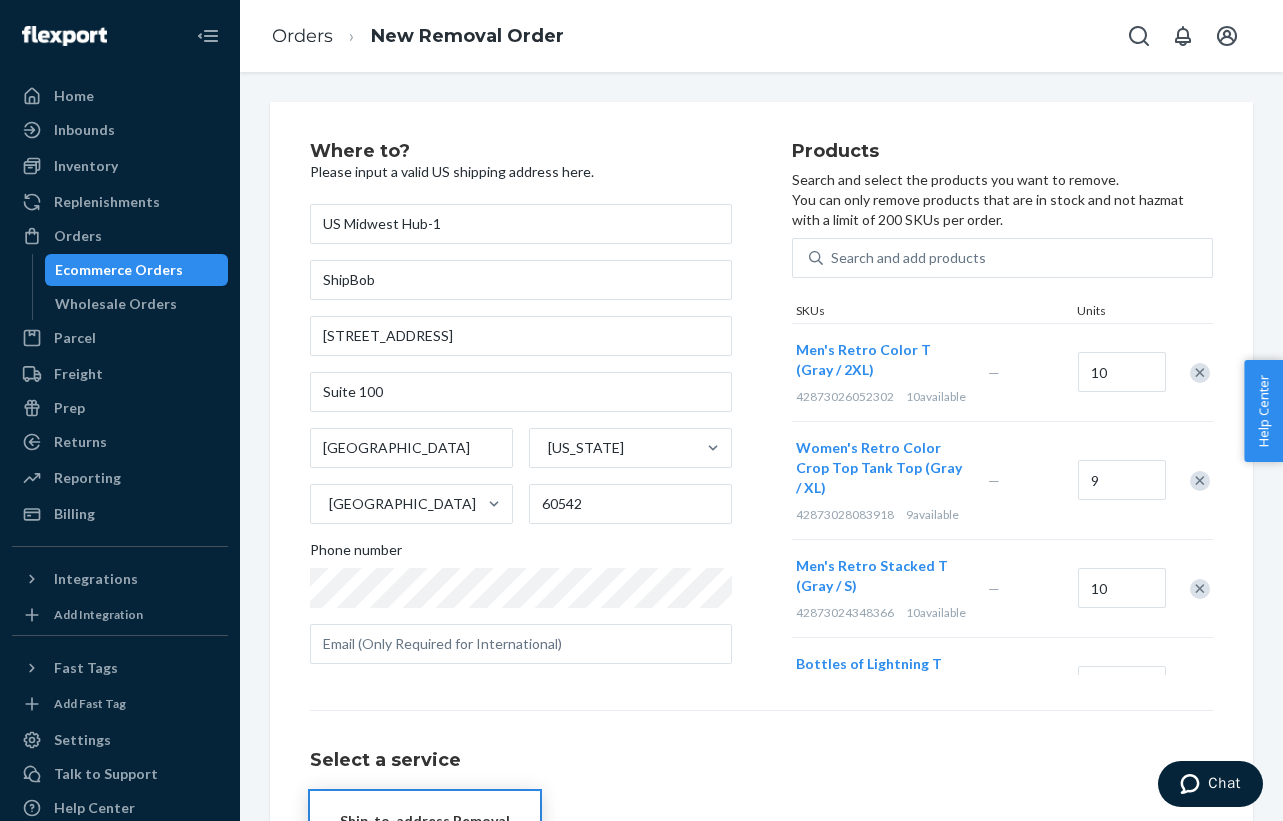 scroll, scrollTop: 0, scrollLeft: 0, axis: both 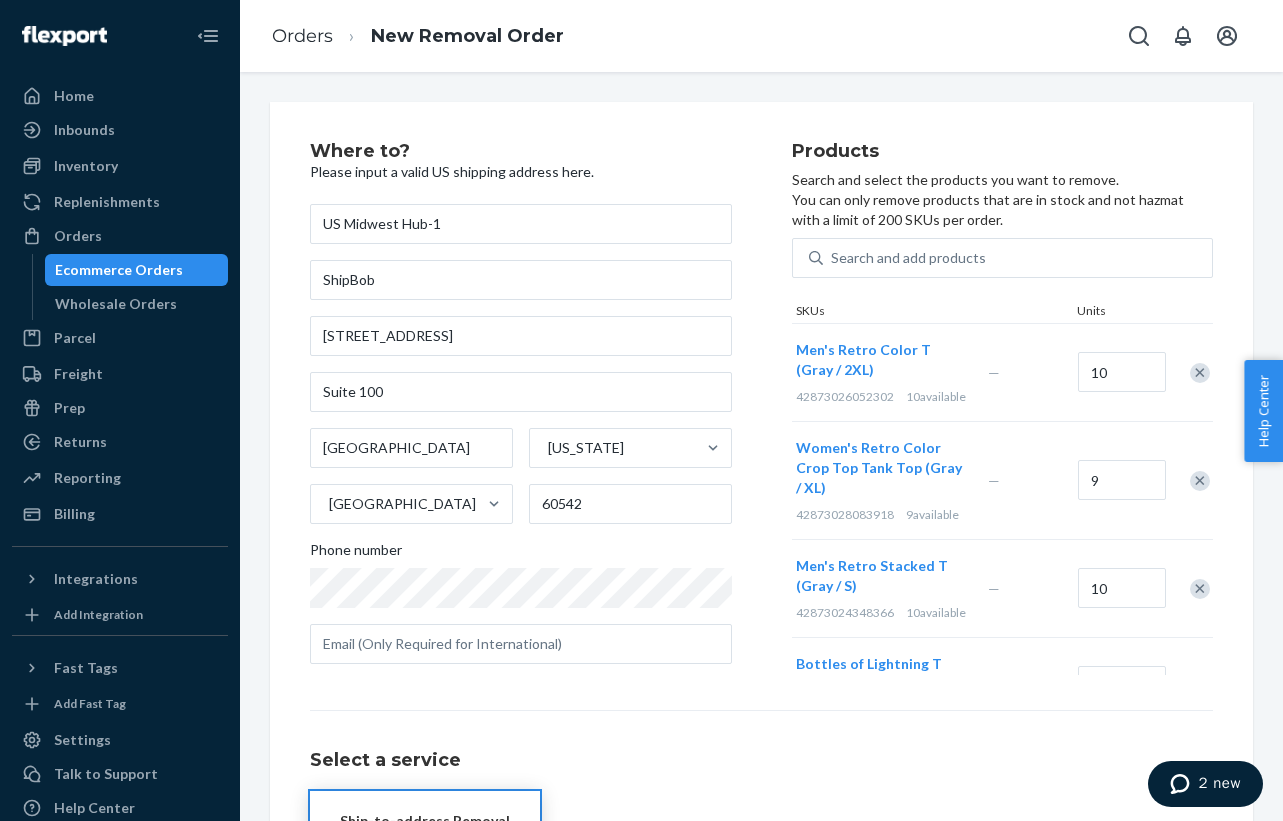 click at bounding box center [1184, 784] 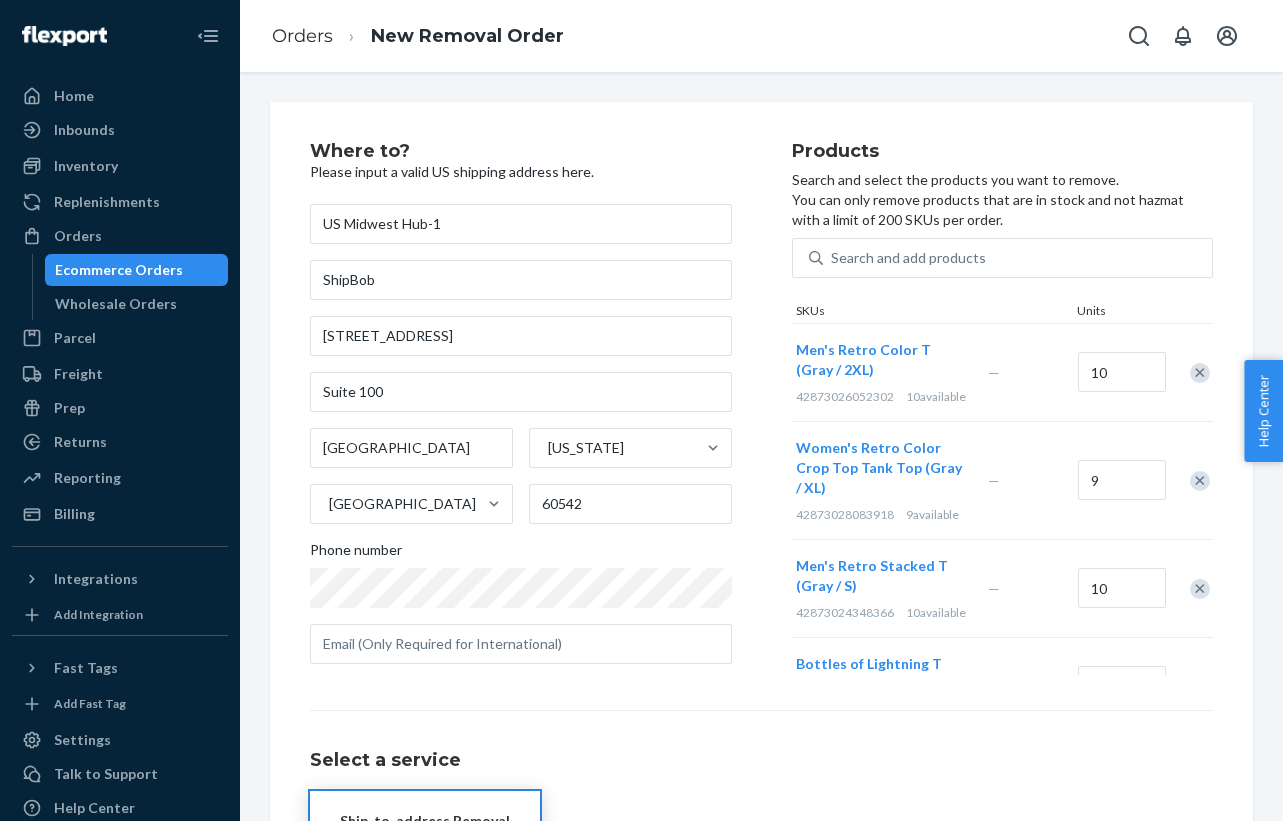 scroll, scrollTop: 0, scrollLeft: 0, axis: both 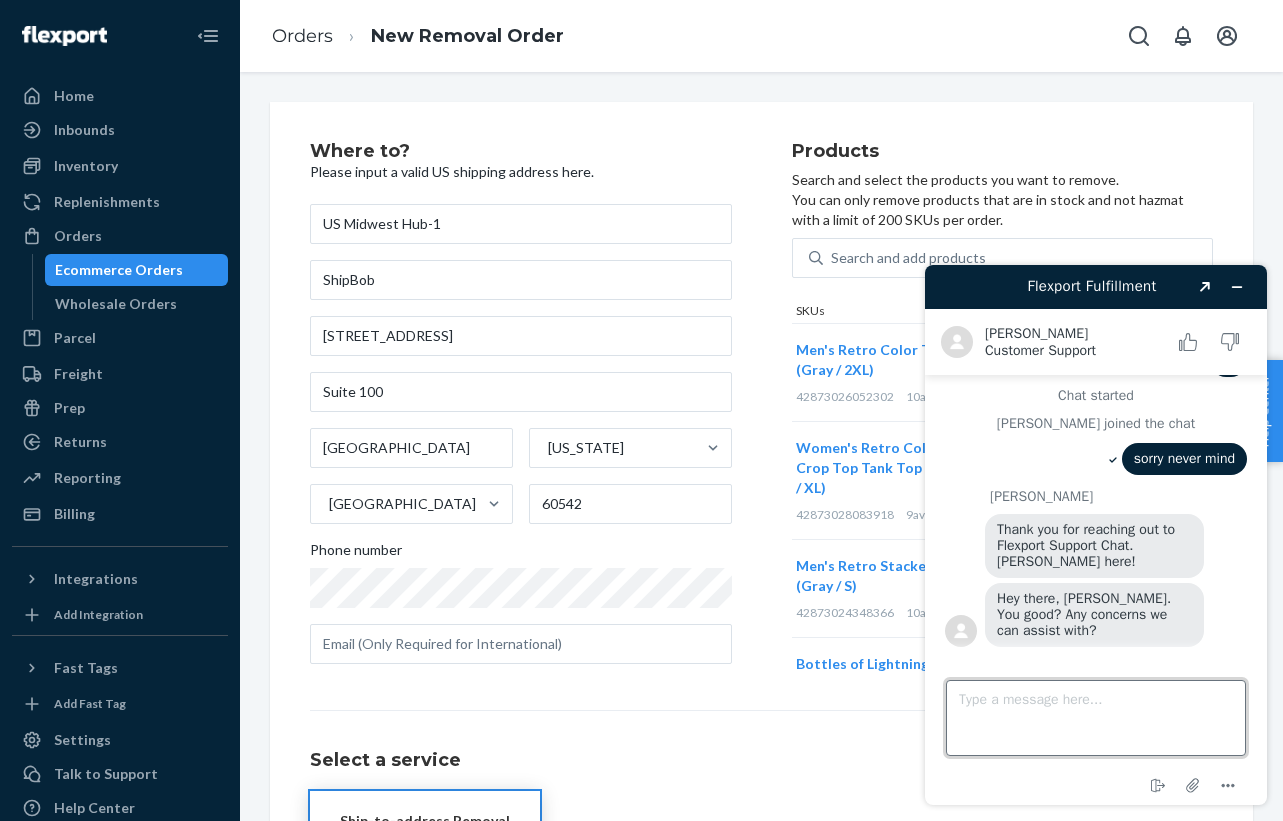 click on "Type a message here..." at bounding box center [1096, 718] 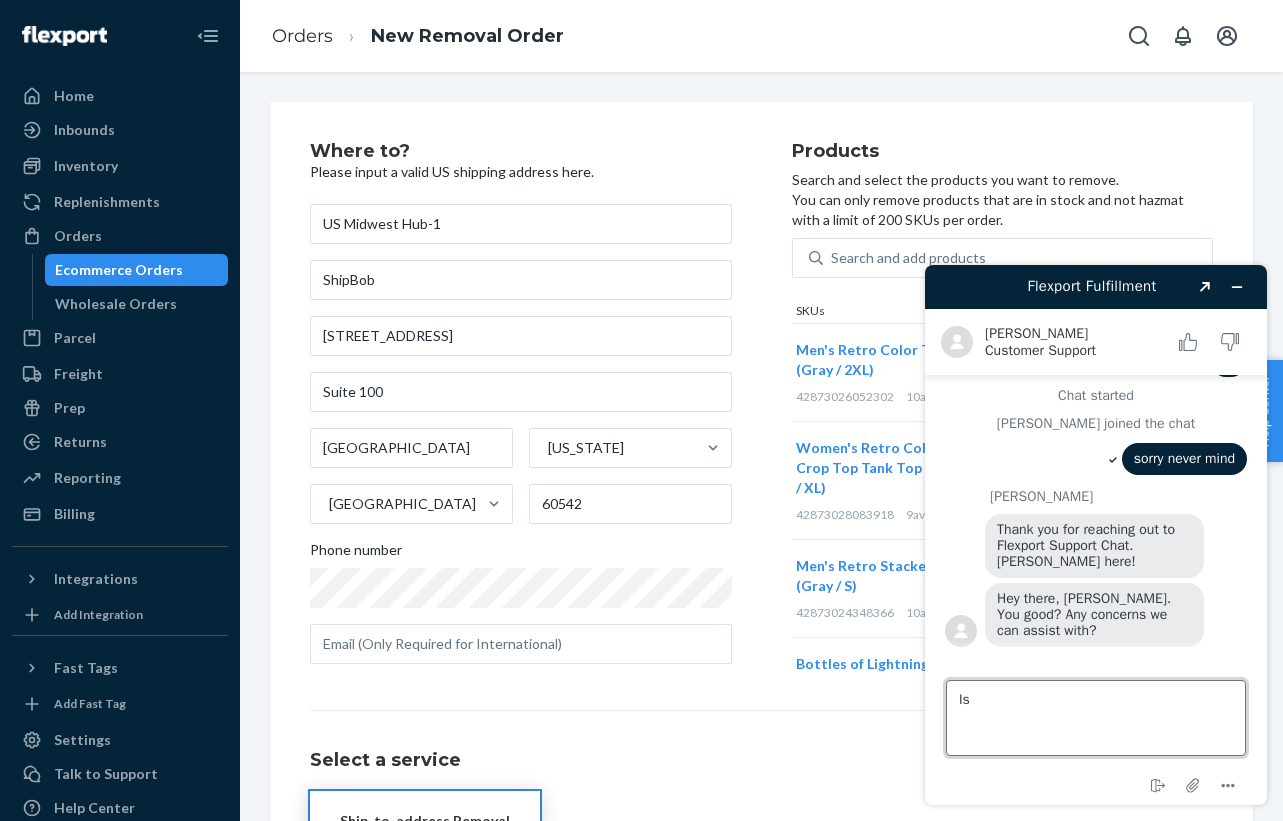 type on "I" 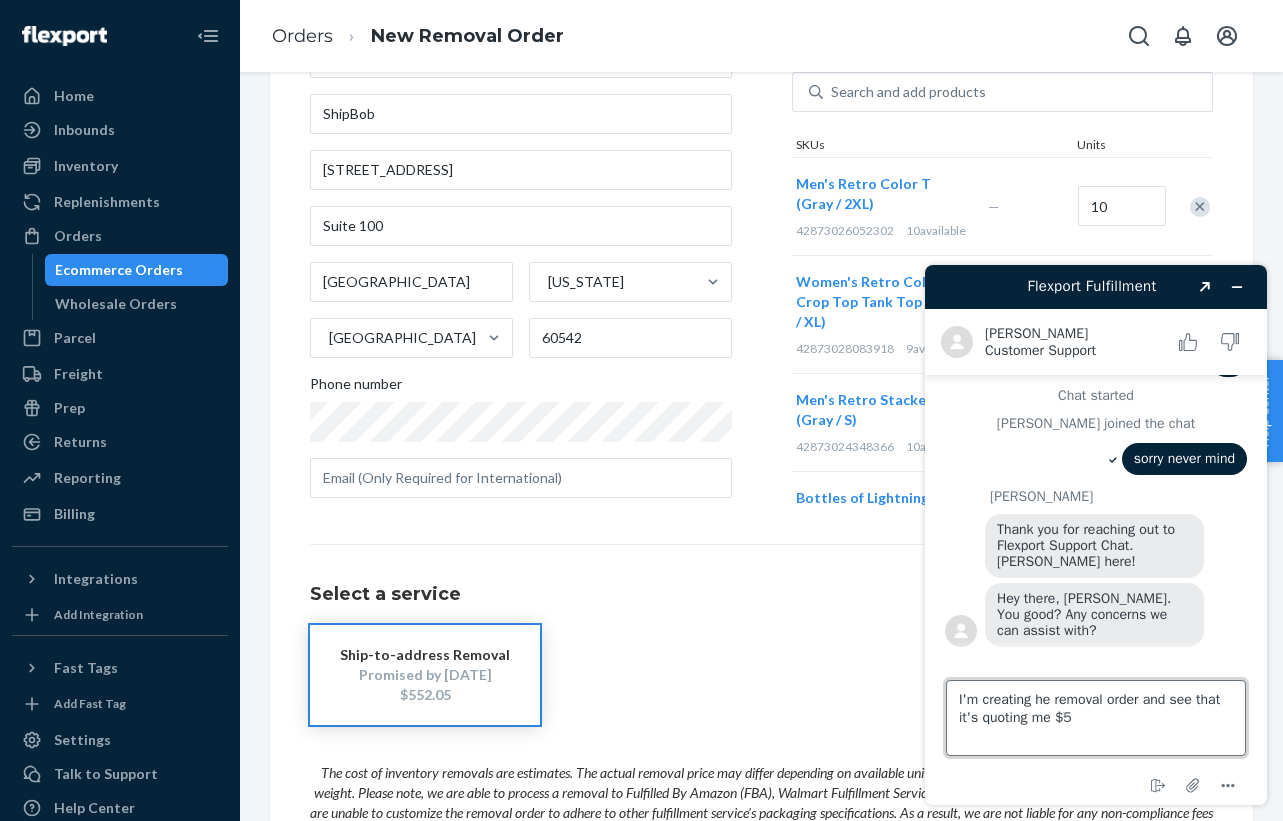scroll, scrollTop: 182, scrollLeft: 0, axis: vertical 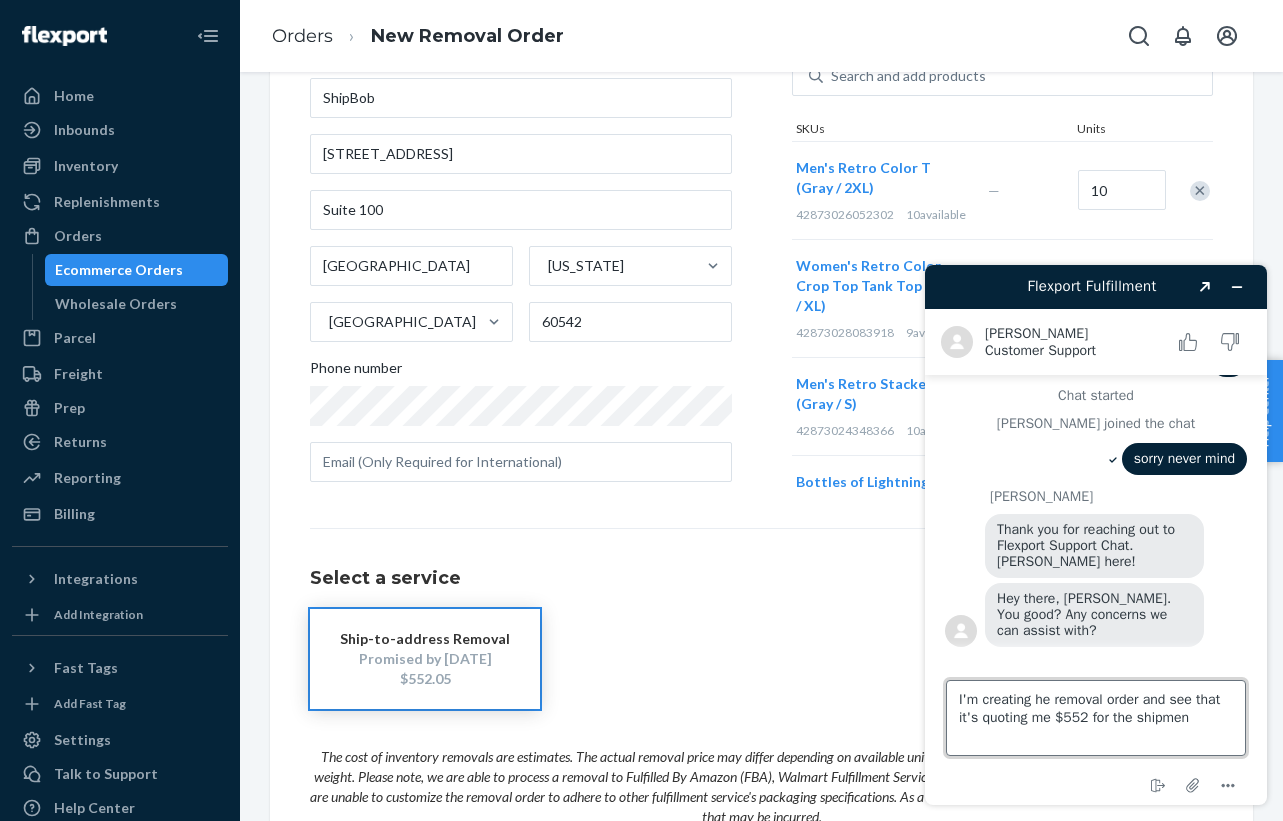 type on "I'm creating he removal order and see that it's quoting me $552 for the shipment" 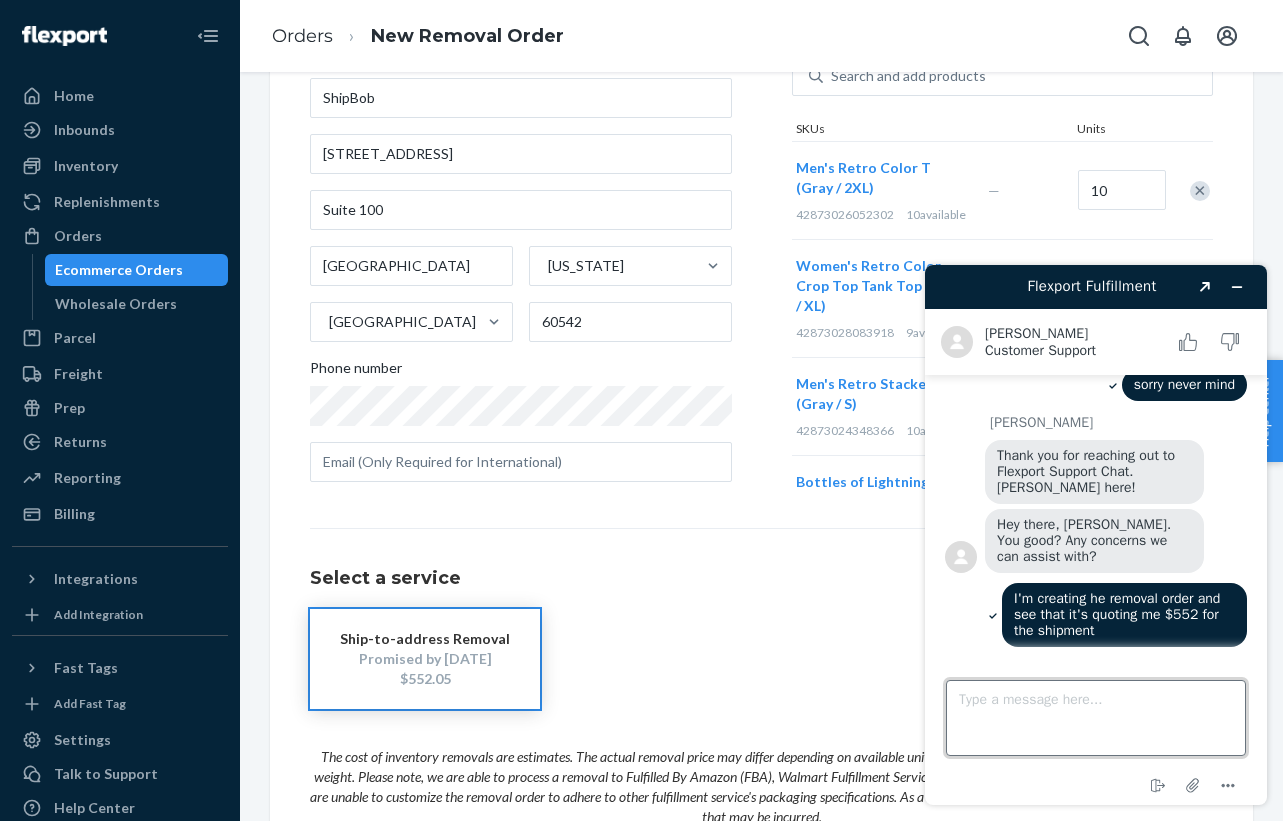 scroll, scrollTop: 1073, scrollLeft: 0, axis: vertical 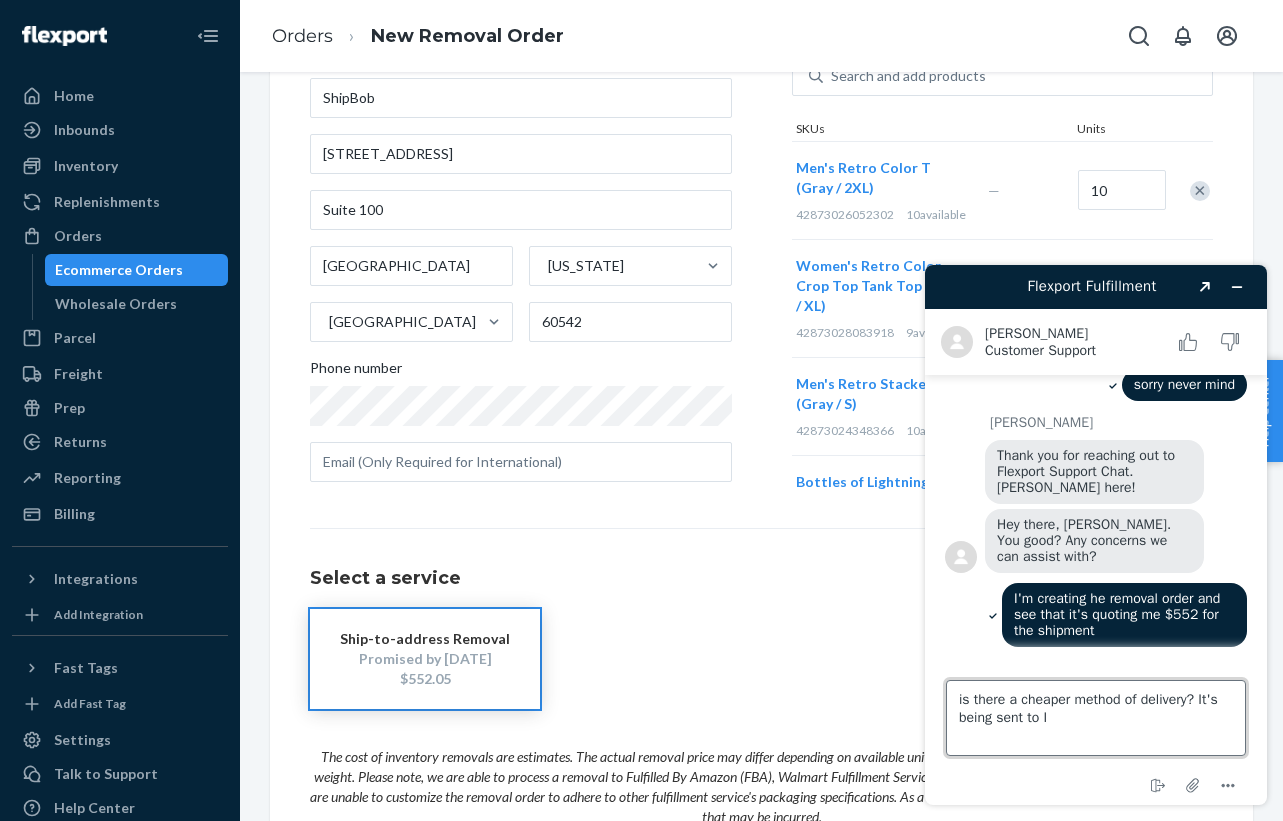 type on "is there a cheaper method of delivery? It's being sent to IL" 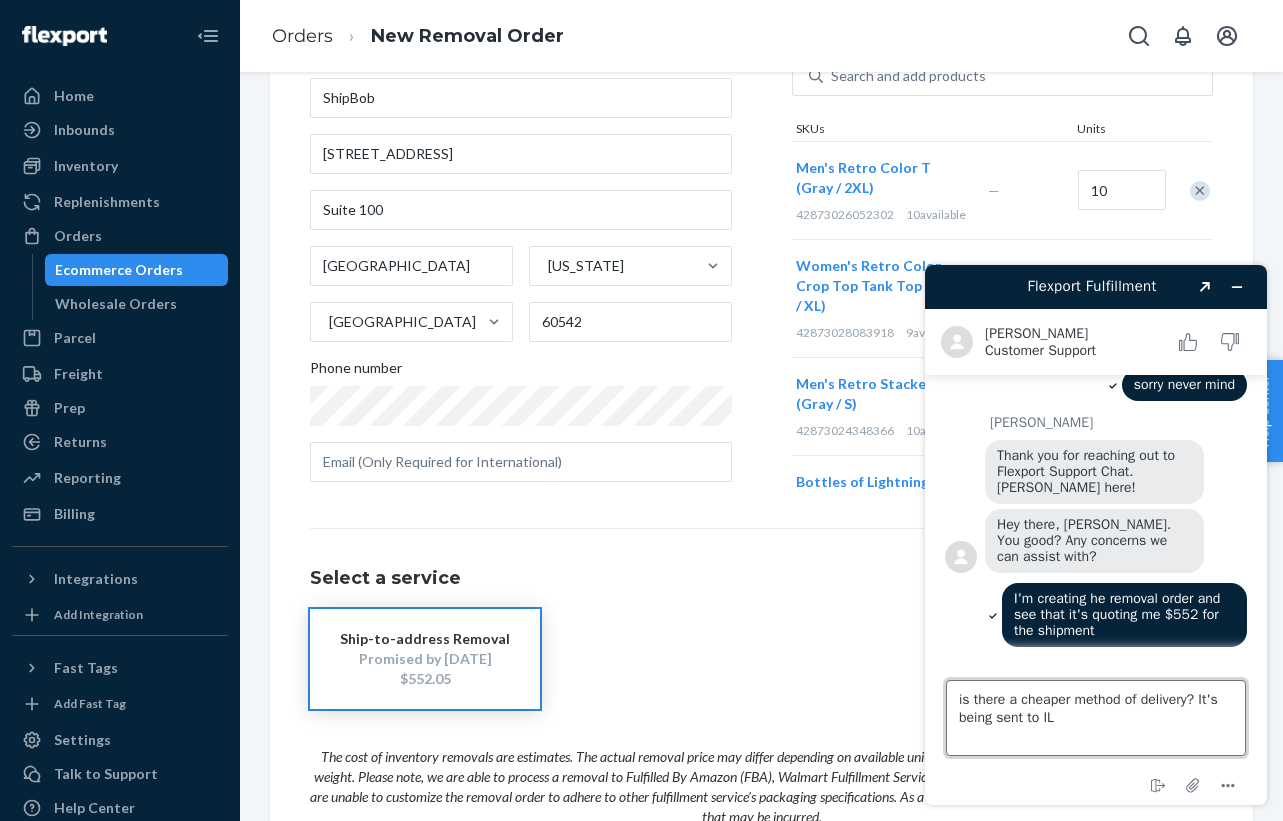 type 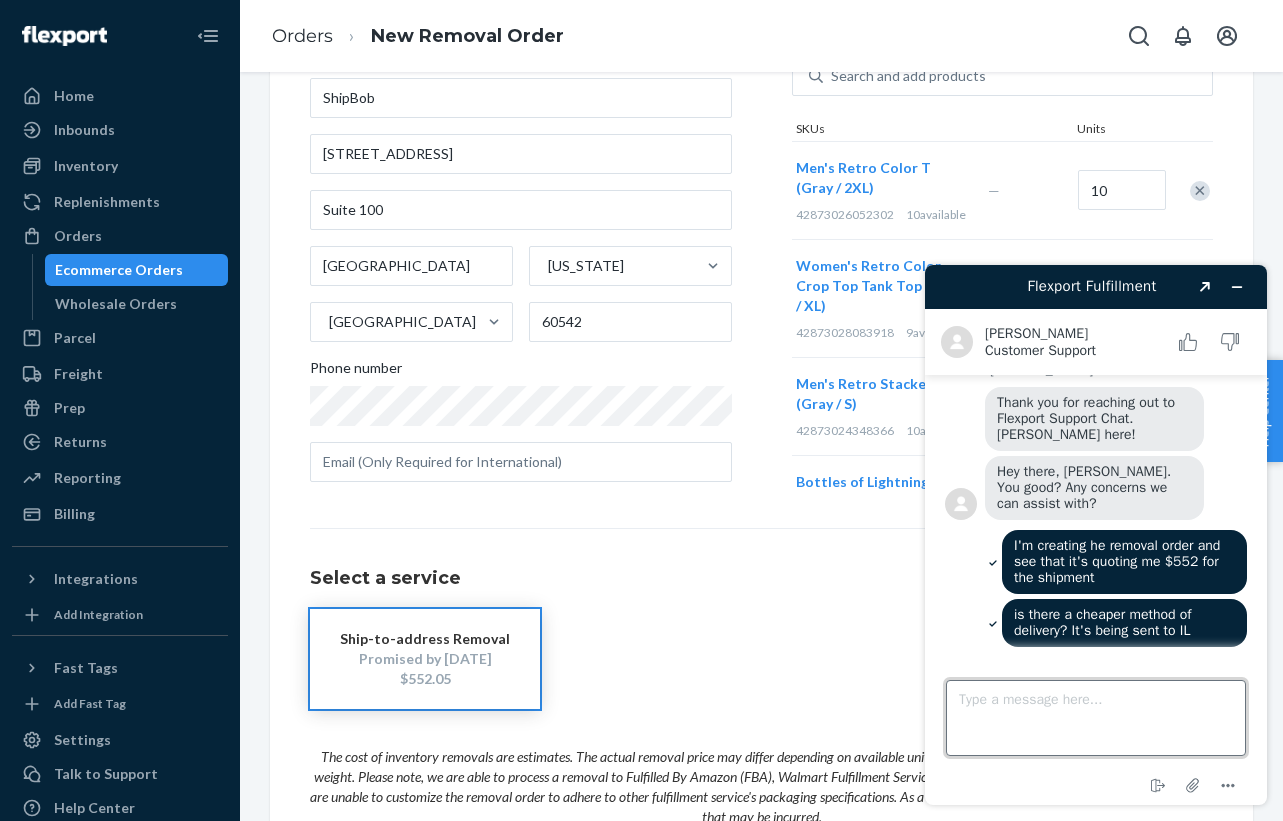 scroll, scrollTop: 1126, scrollLeft: 0, axis: vertical 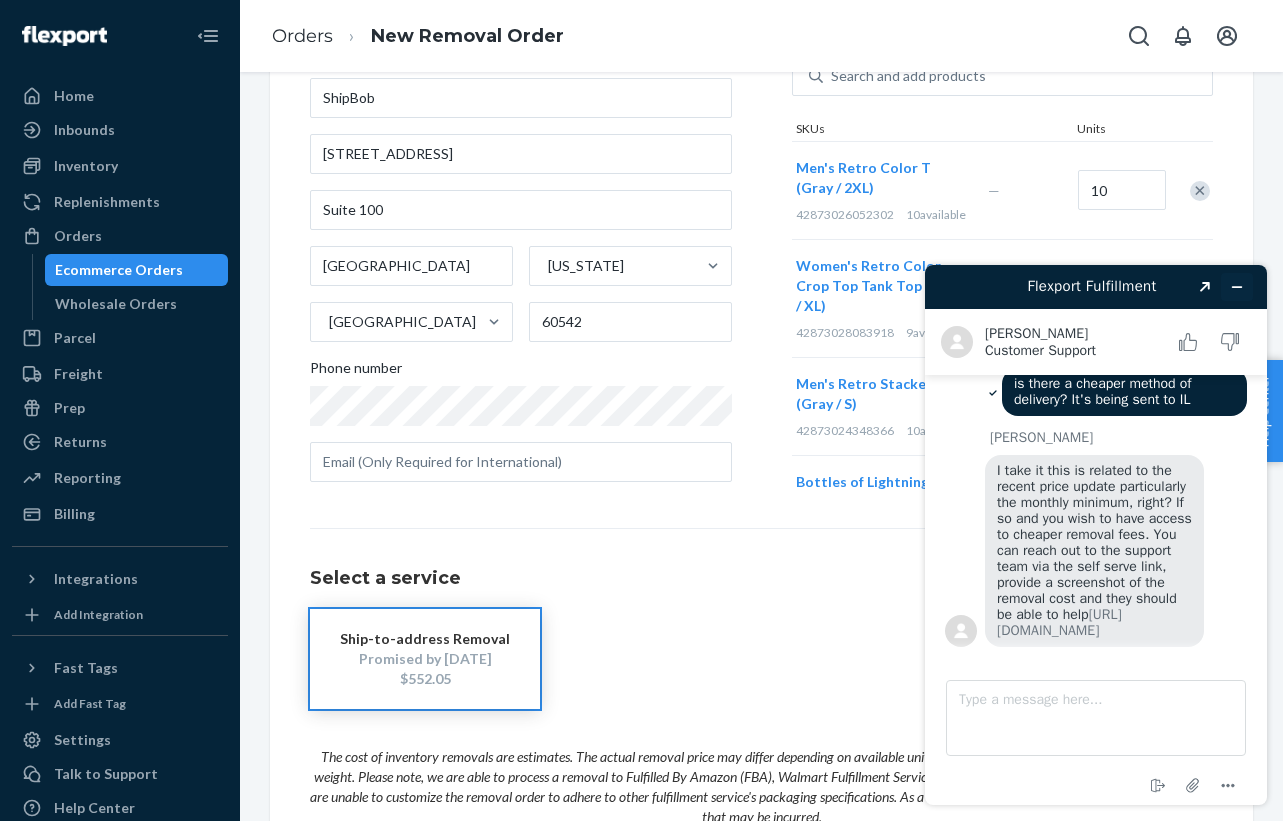 click 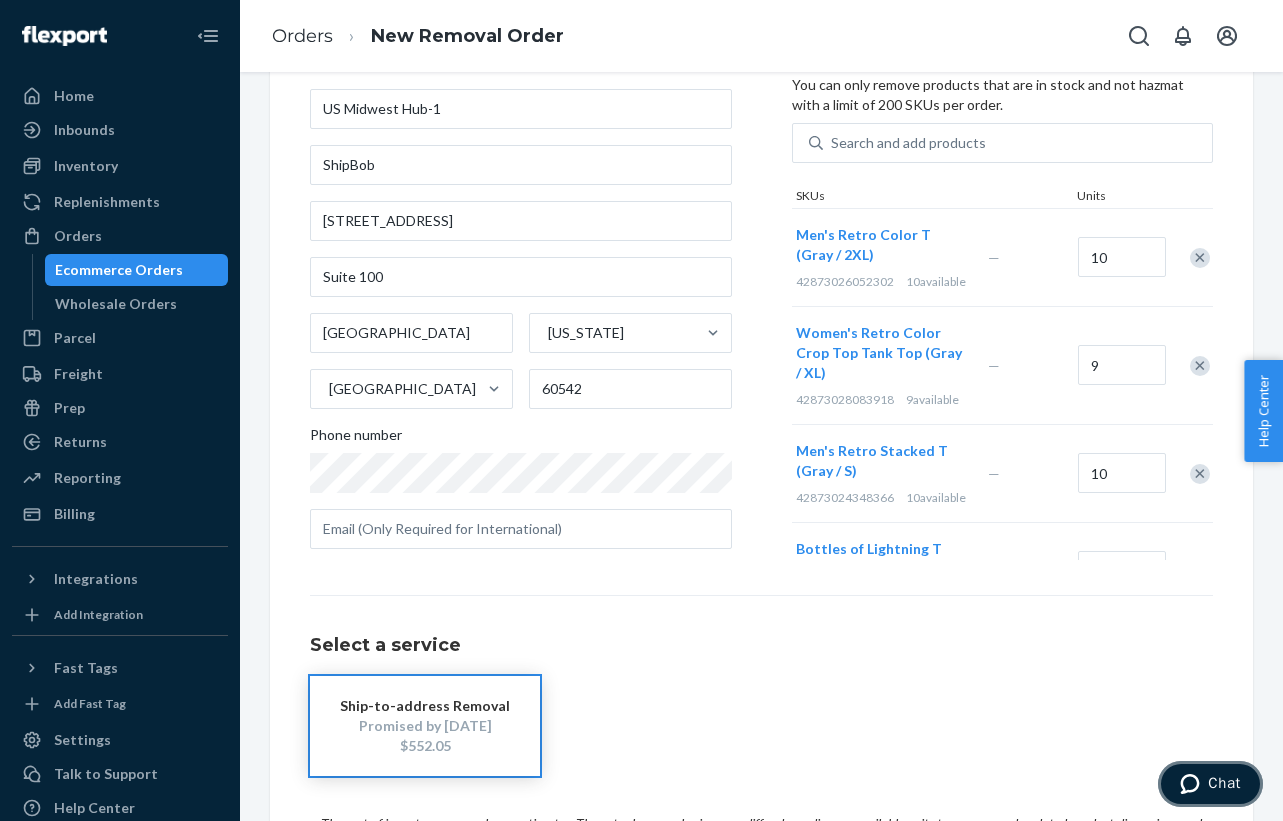 scroll, scrollTop: 48, scrollLeft: 0, axis: vertical 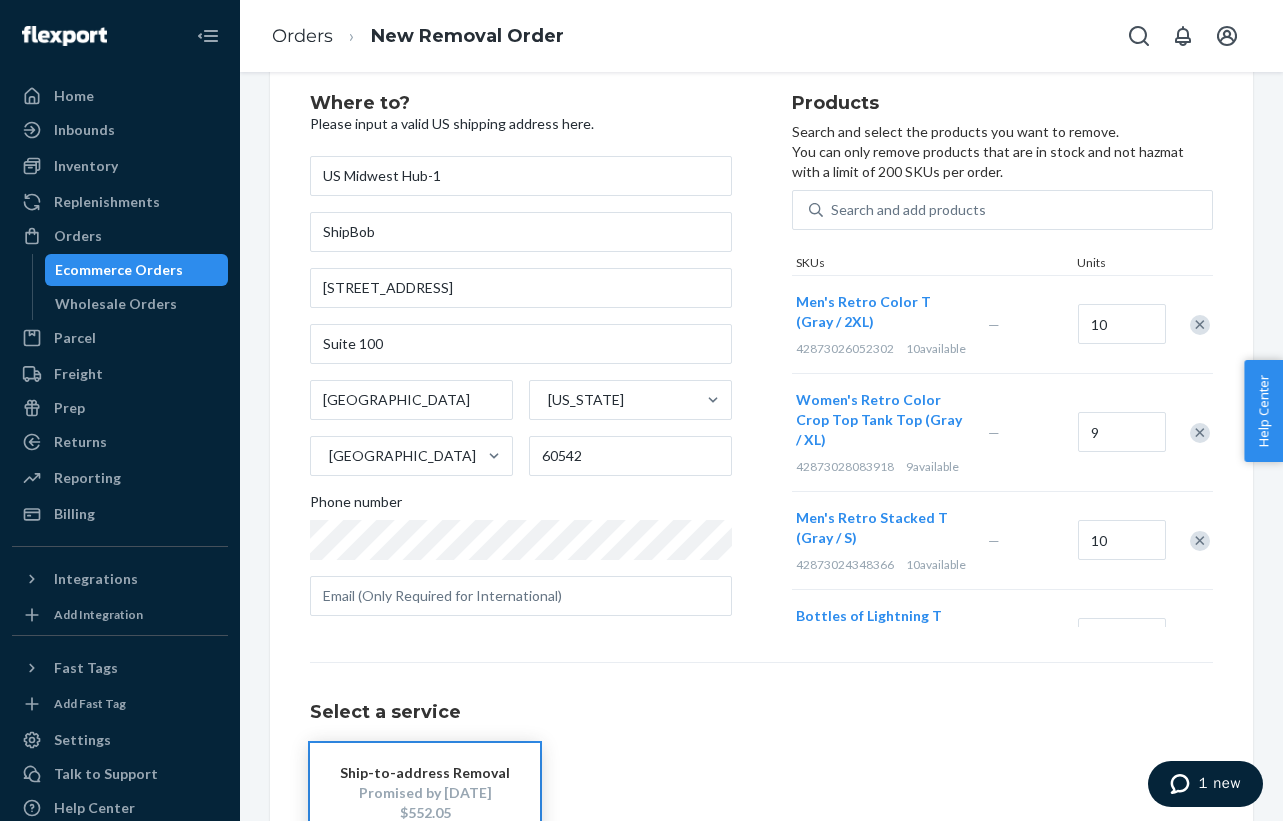 click on "1 new" at bounding box center (1205, 784) 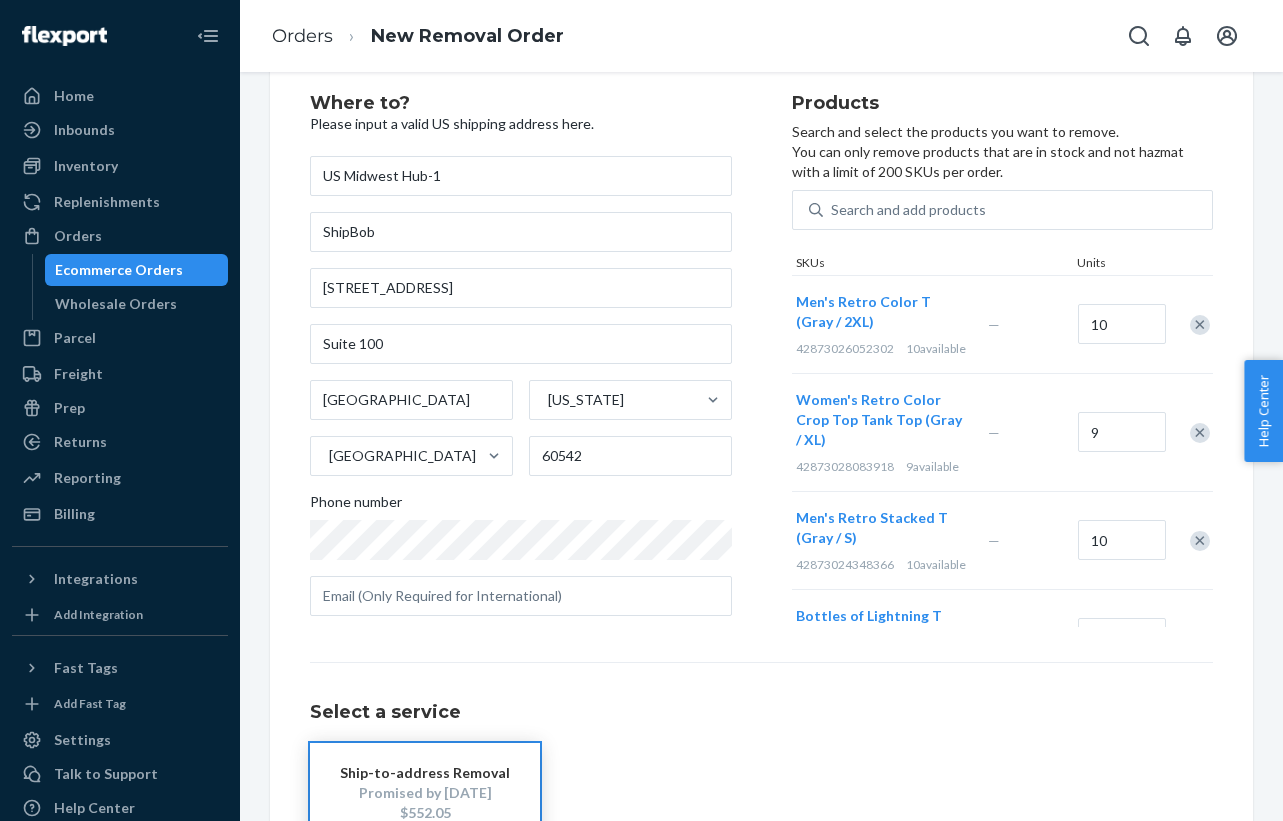 scroll, scrollTop: 0, scrollLeft: 0, axis: both 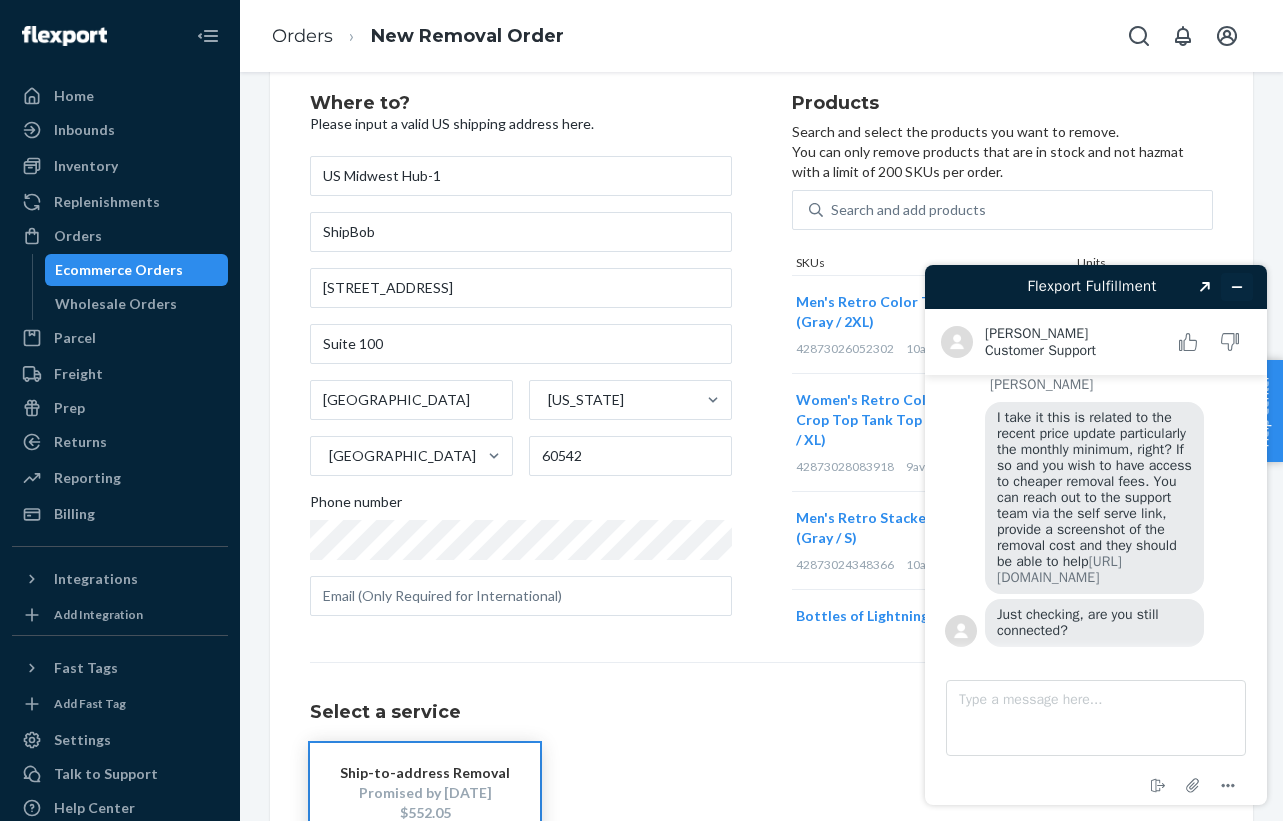 click 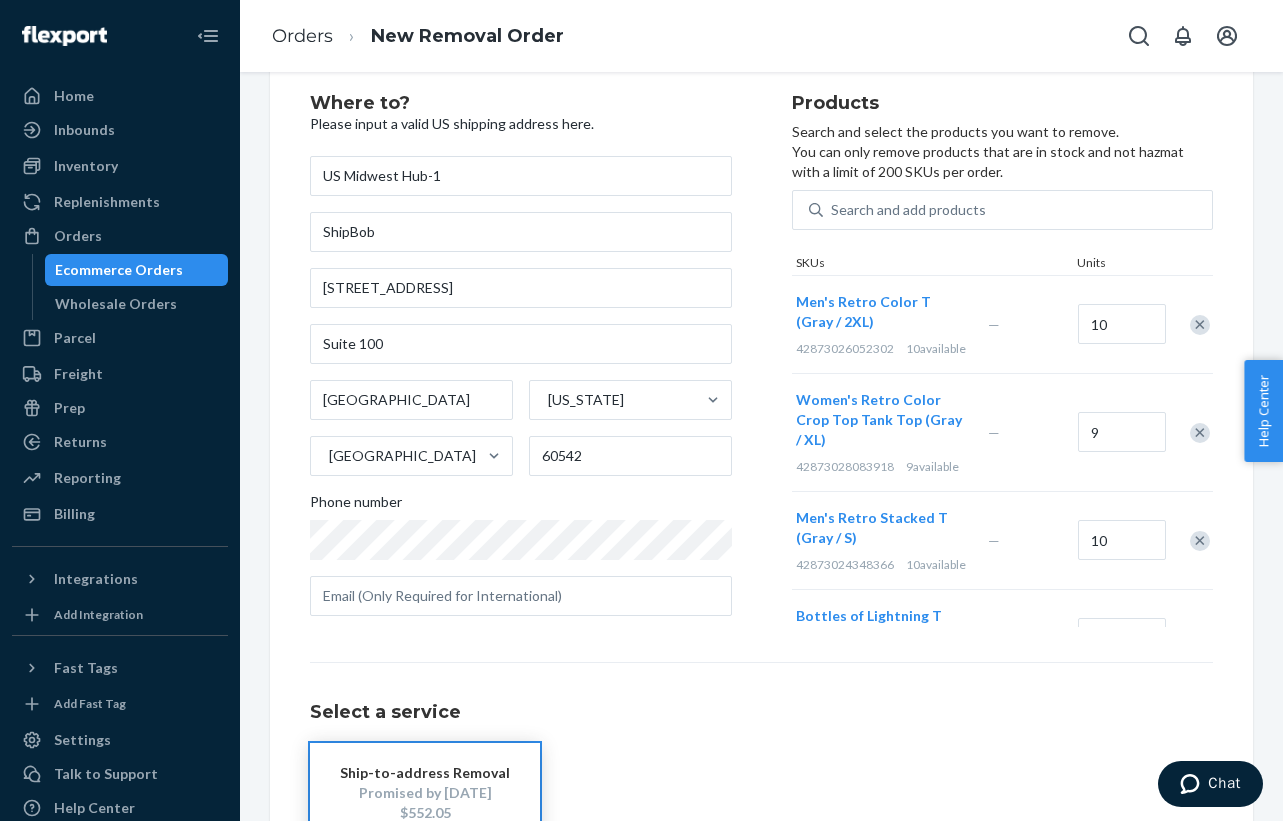 click on "Chat" at bounding box center [1224, 783] 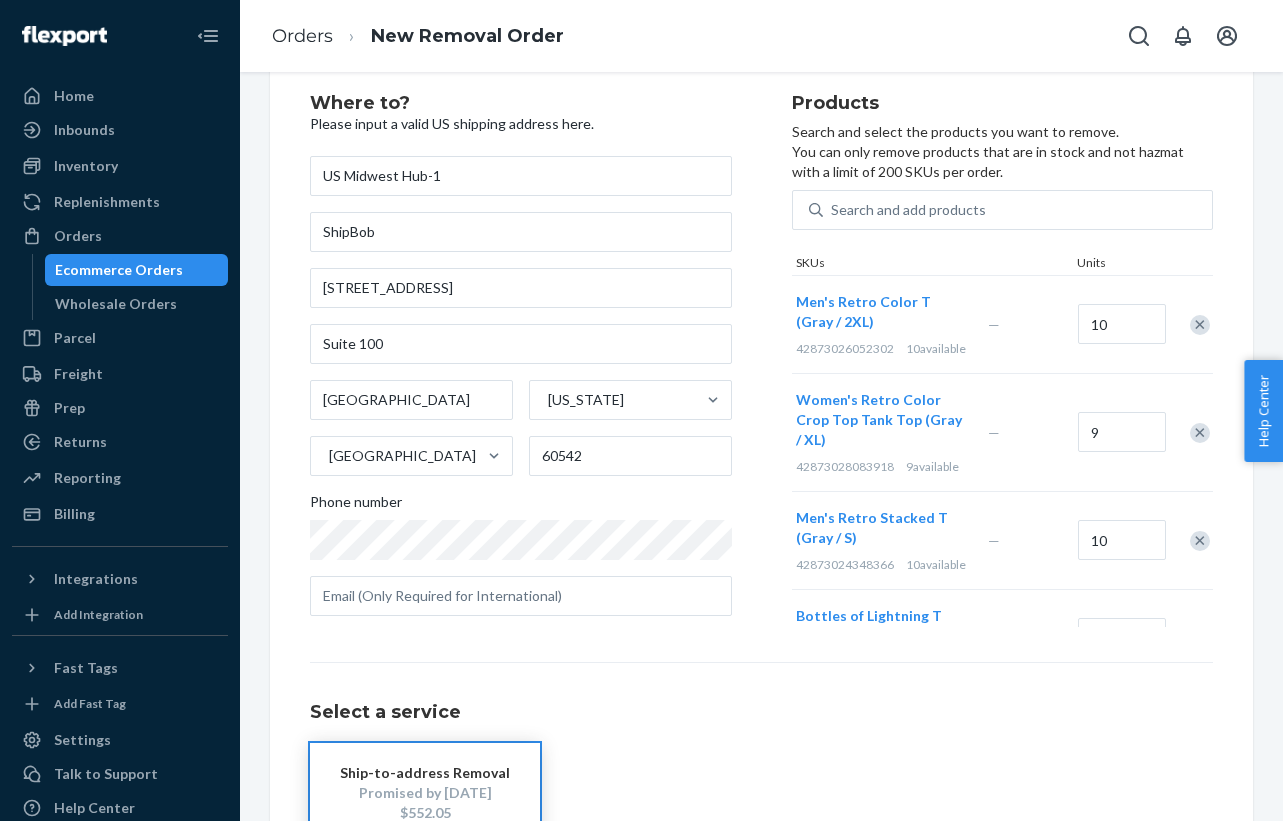 scroll, scrollTop: 0, scrollLeft: 0, axis: both 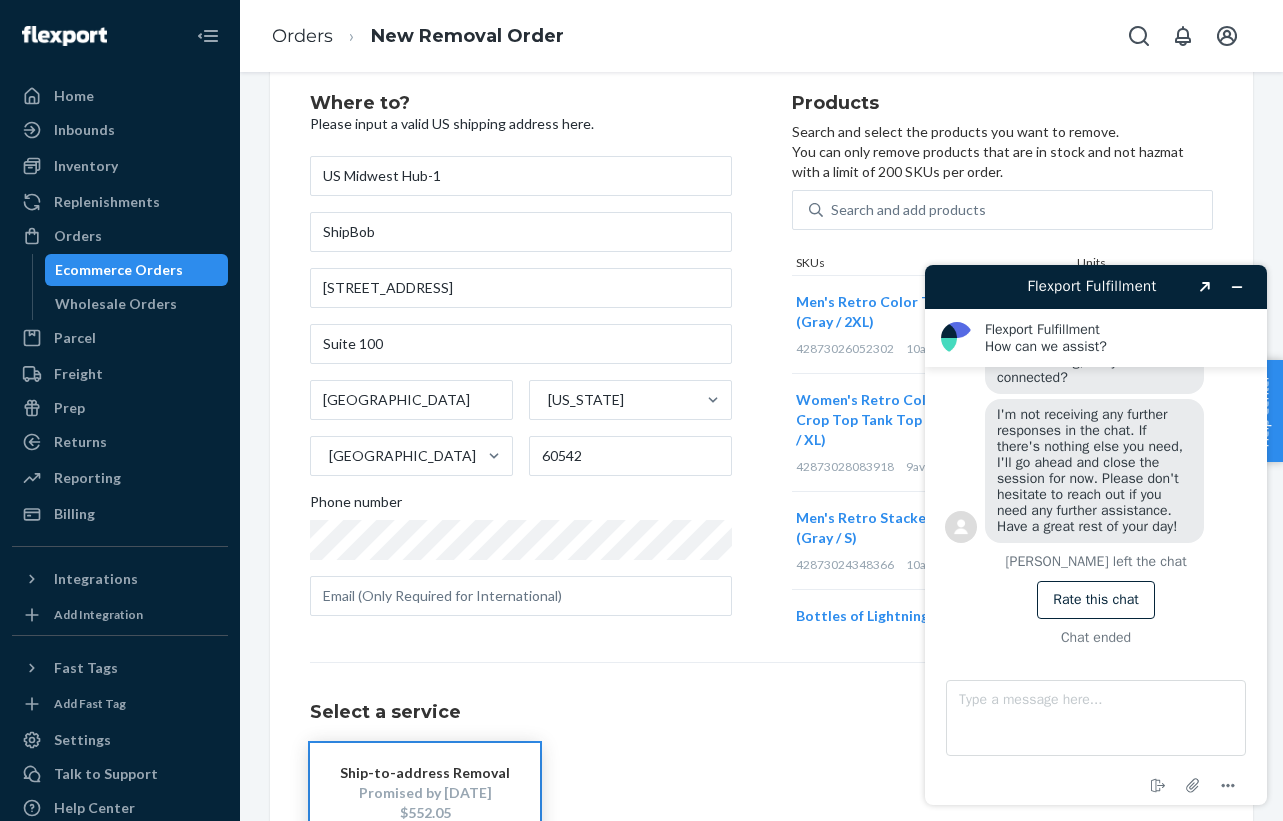 click on "[URL][DOMAIN_NAME]" at bounding box center (1059, 316) 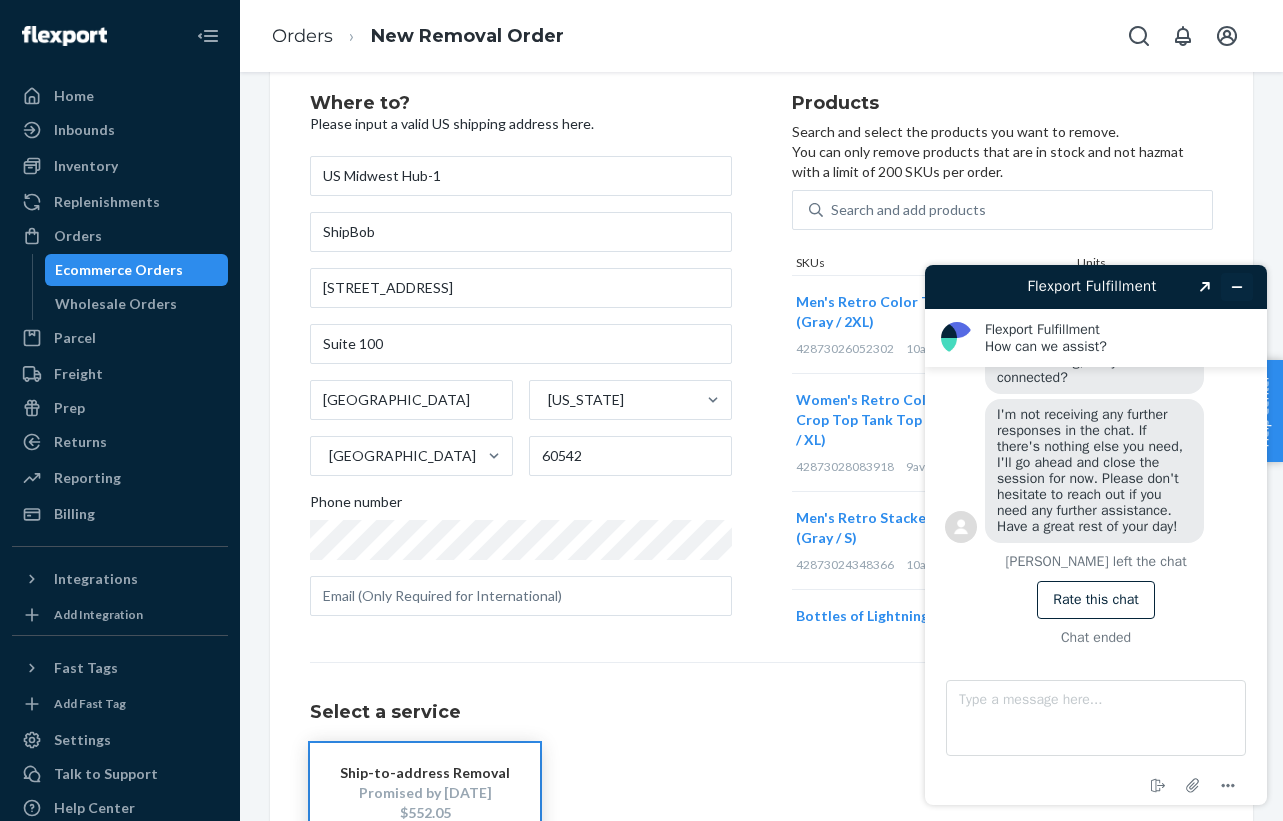 click 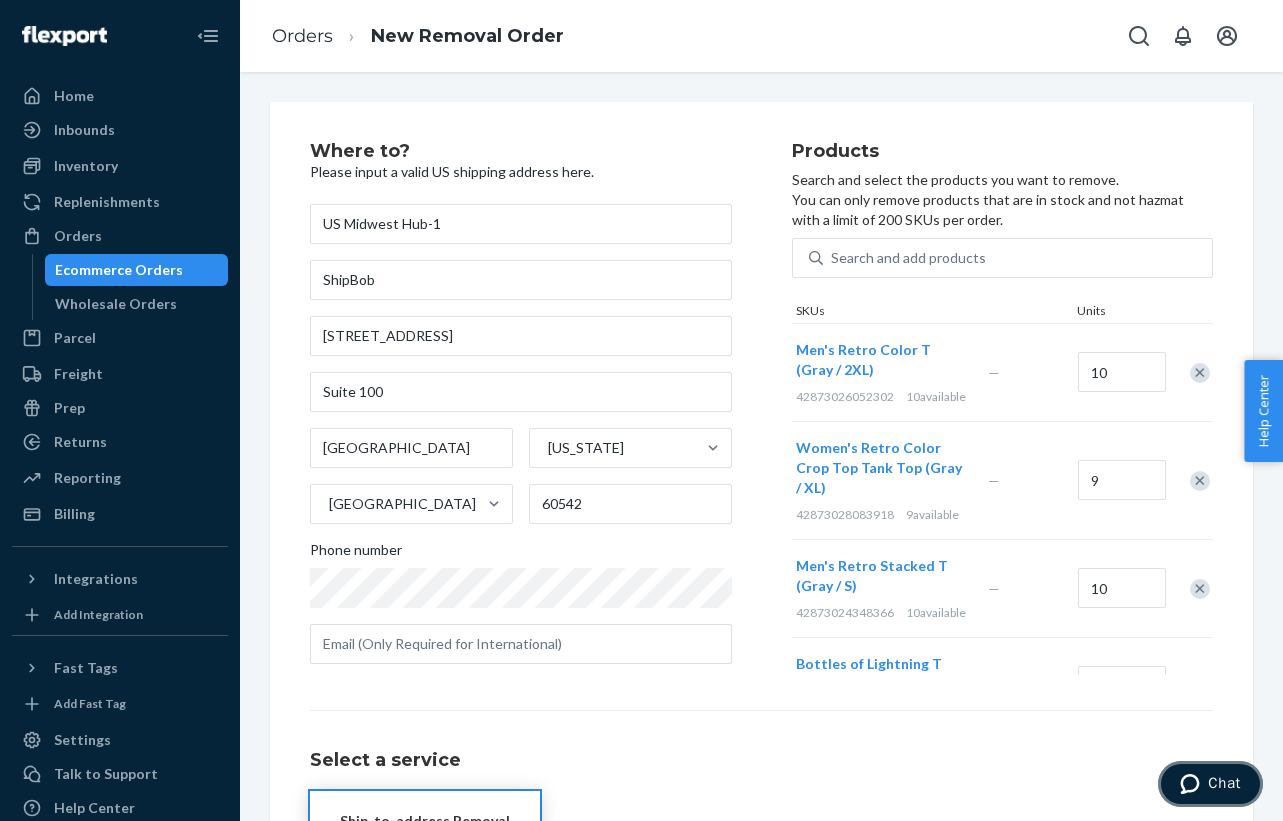scroll, scrollTop: 0, scrollLeft: 0, axis: both 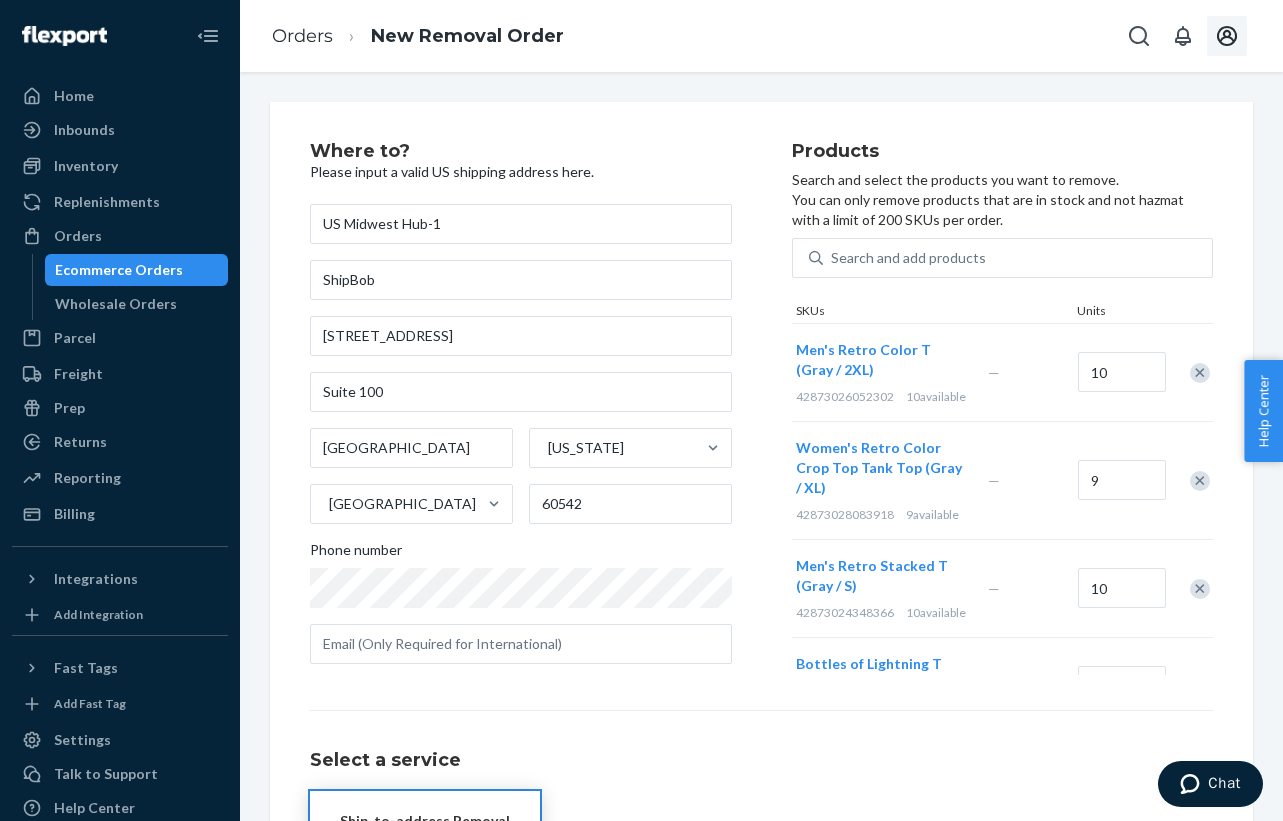 click 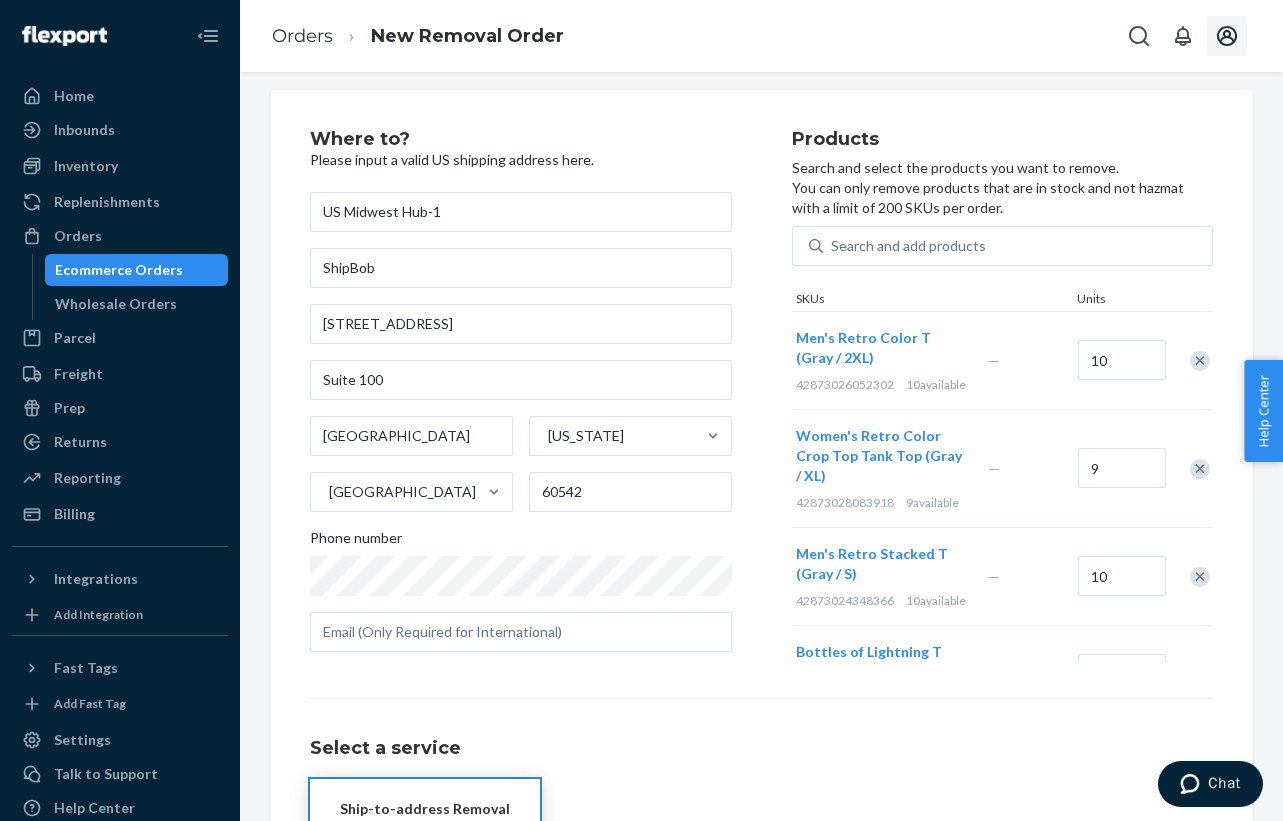scroll, scrollTop: 11, scrollLeft: 0, axis: vertical 